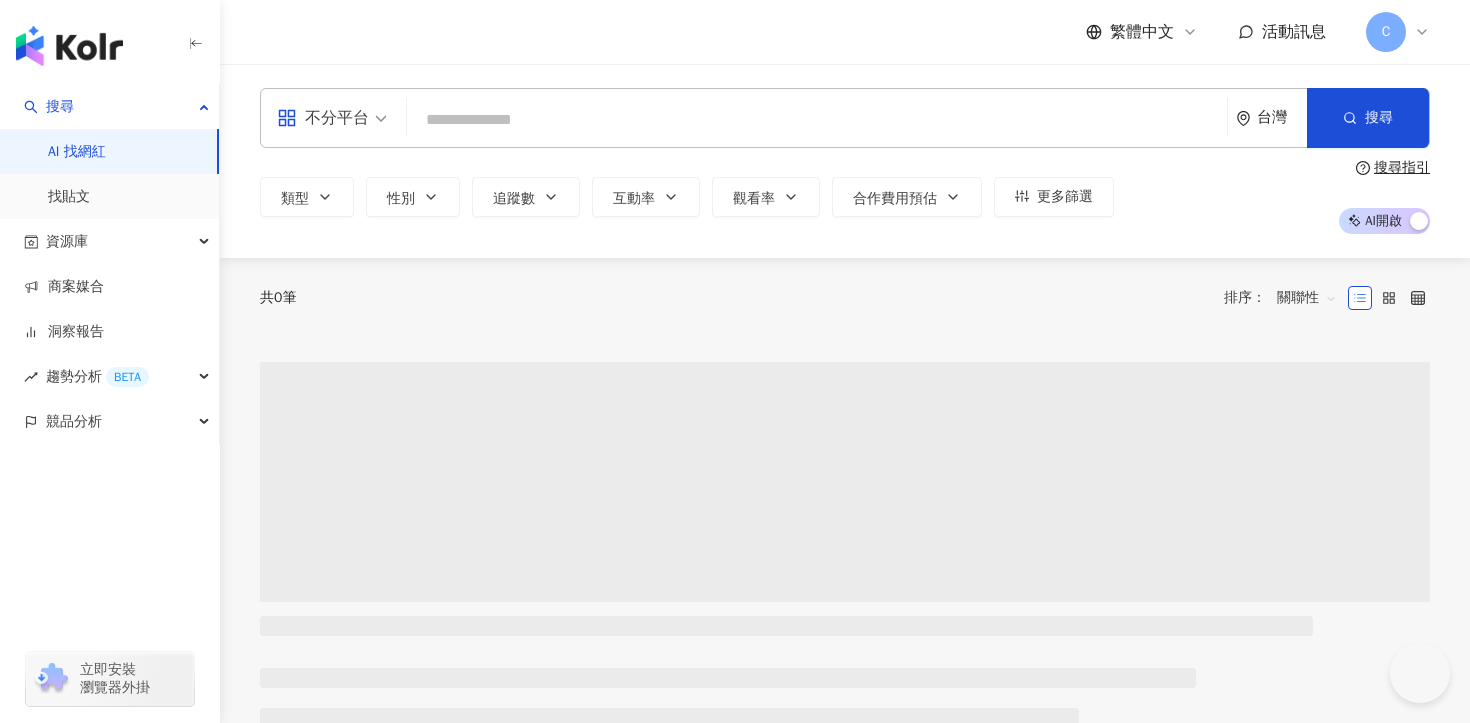scroll, scrollTop: 0, scrollLeft: 0, axis: both 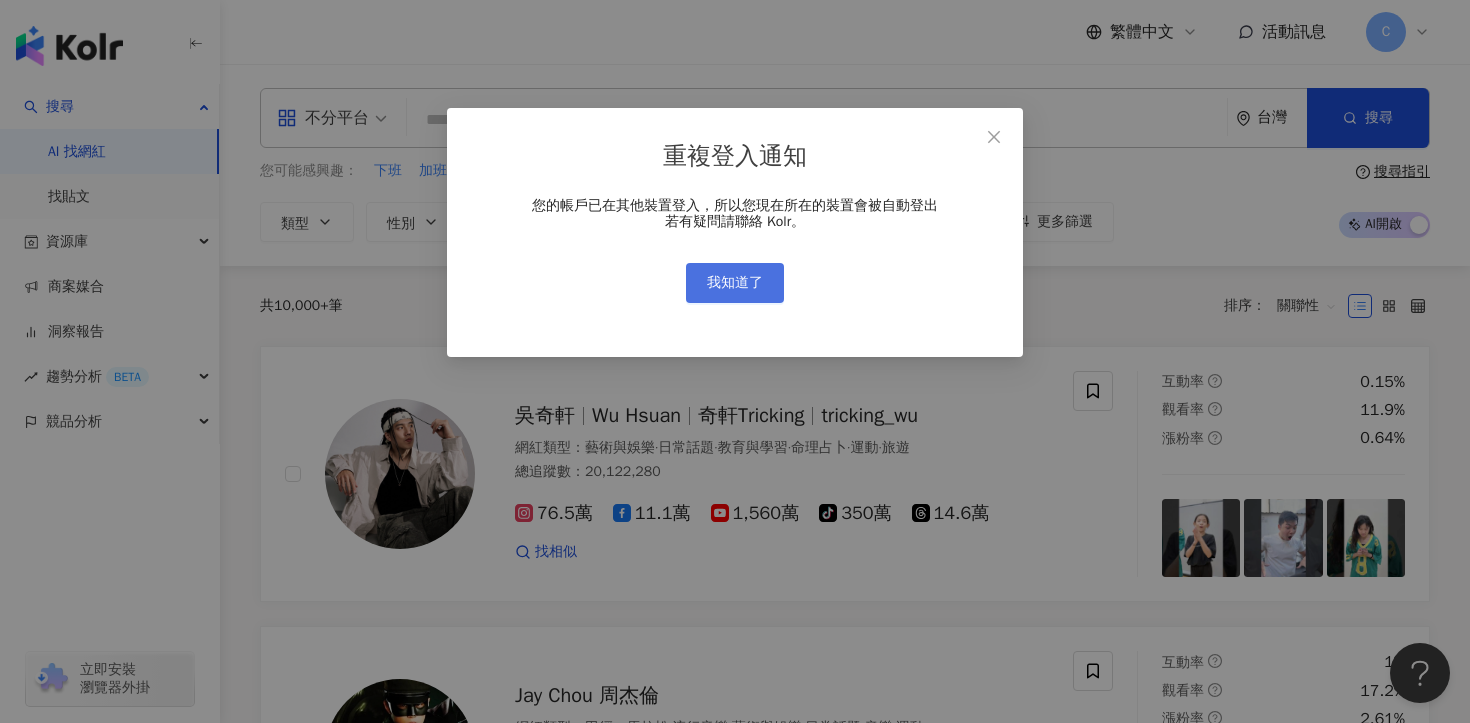 click on "我知道了" at bounding box center (735, 283) 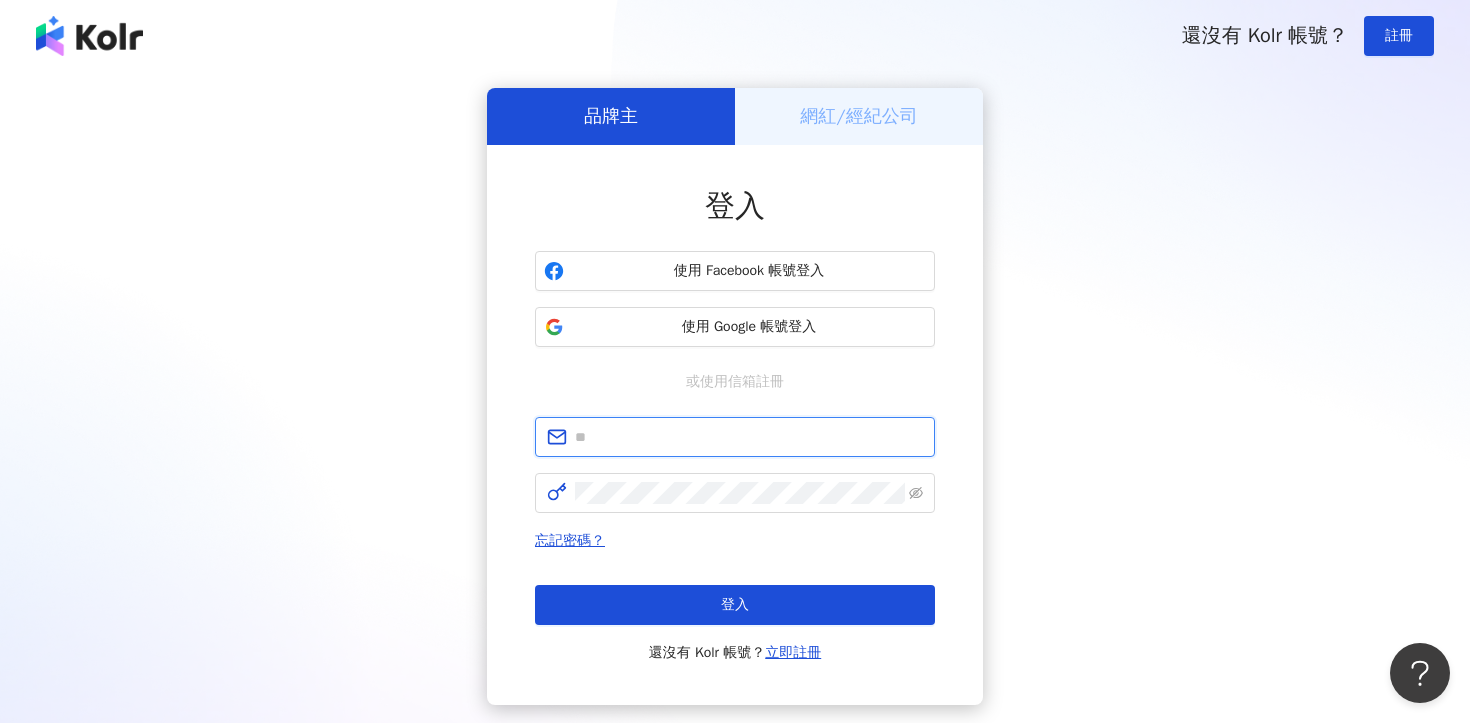 type on "**********" 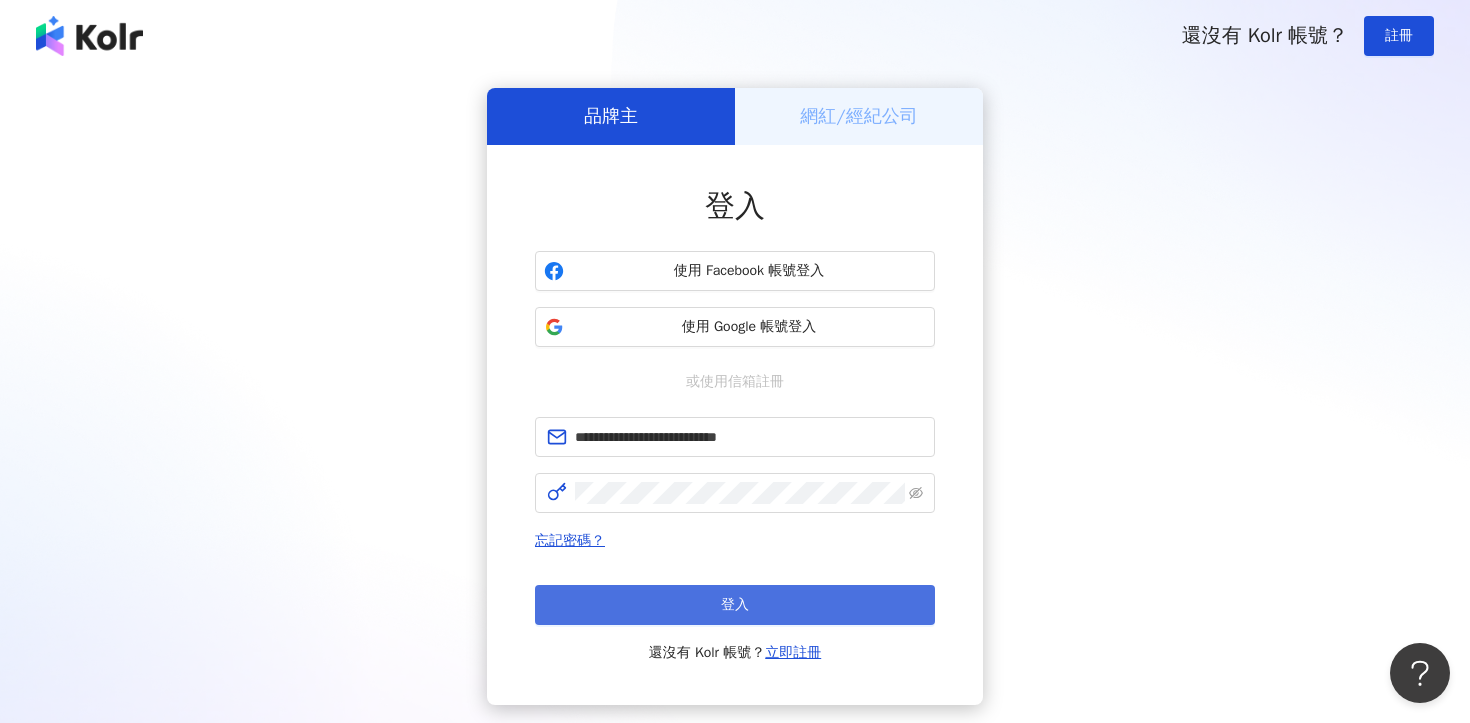 click on "登入" at bounding box center [735, 605] 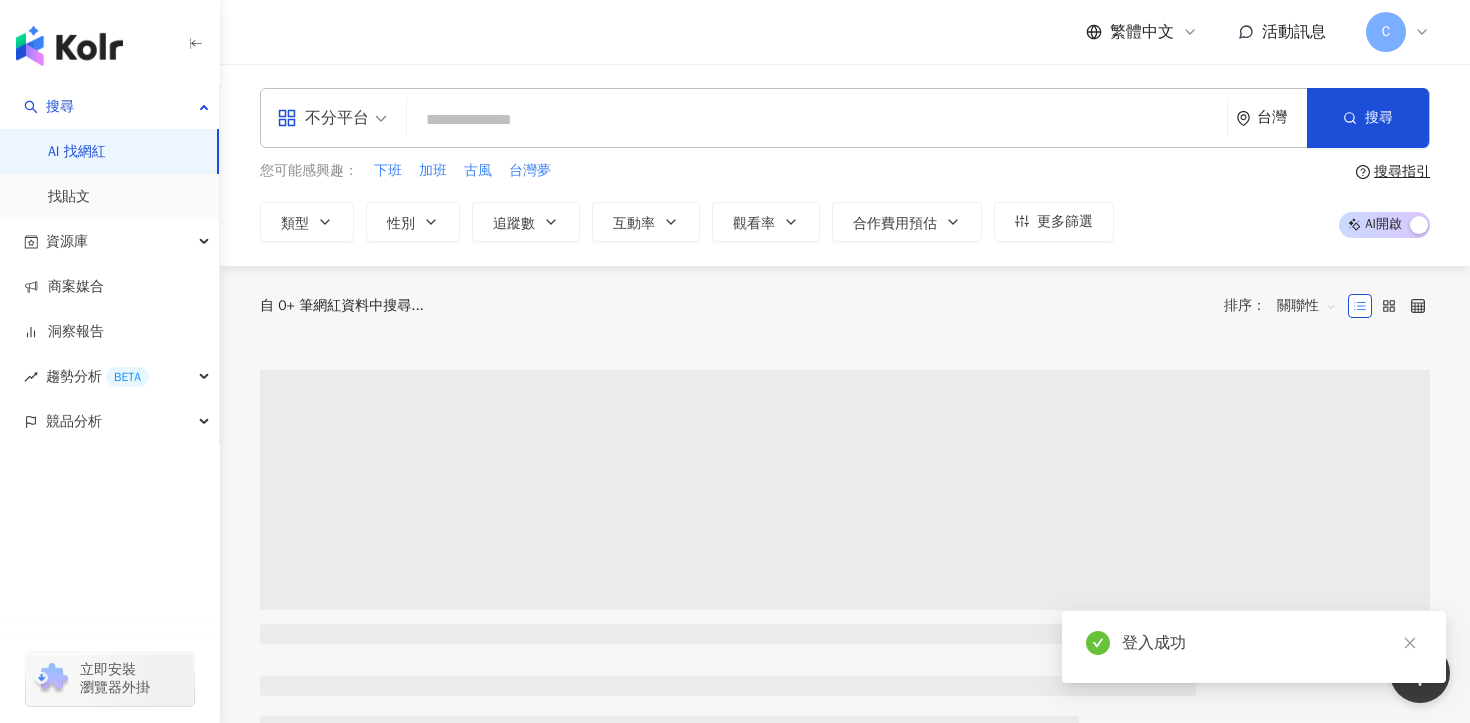 click on "不分平台" at bounding box center (323, 118) 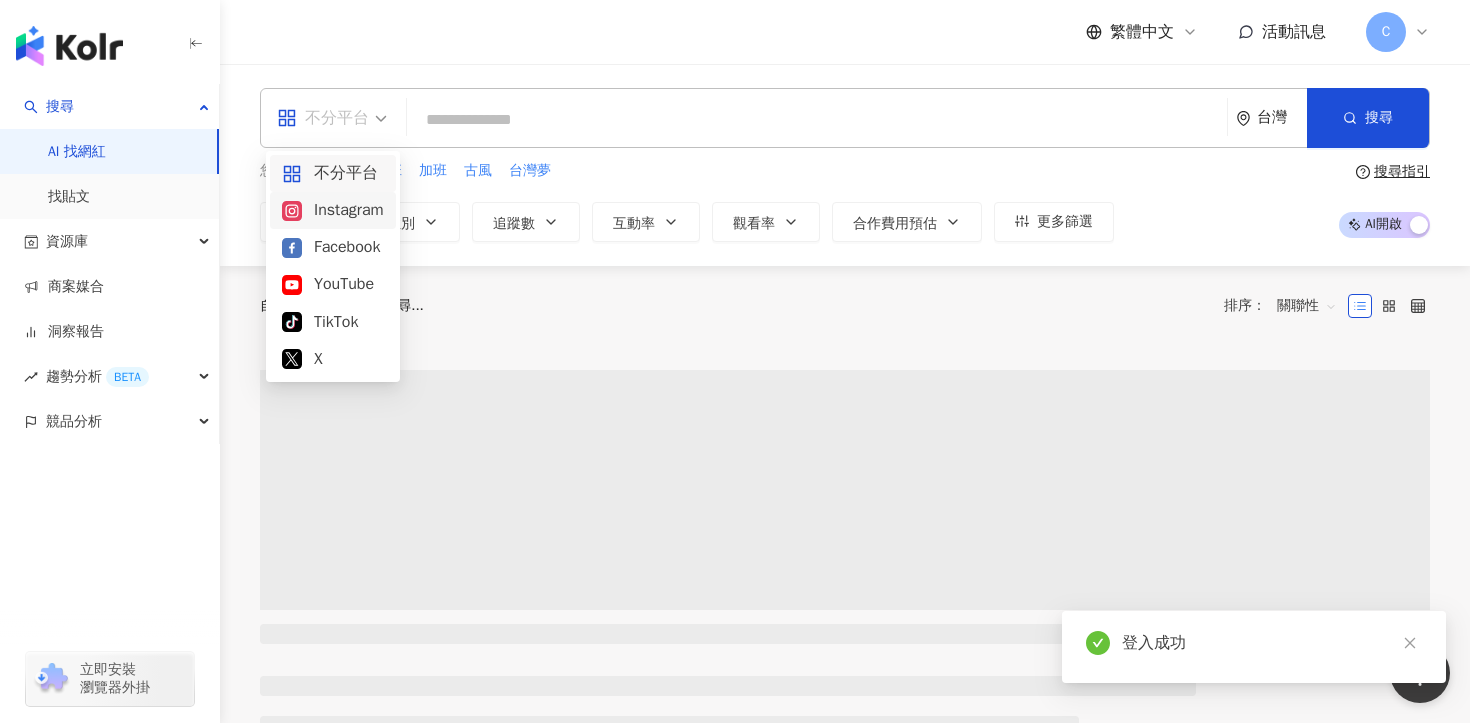click on "Instagram" at bounding box center [333, 210] 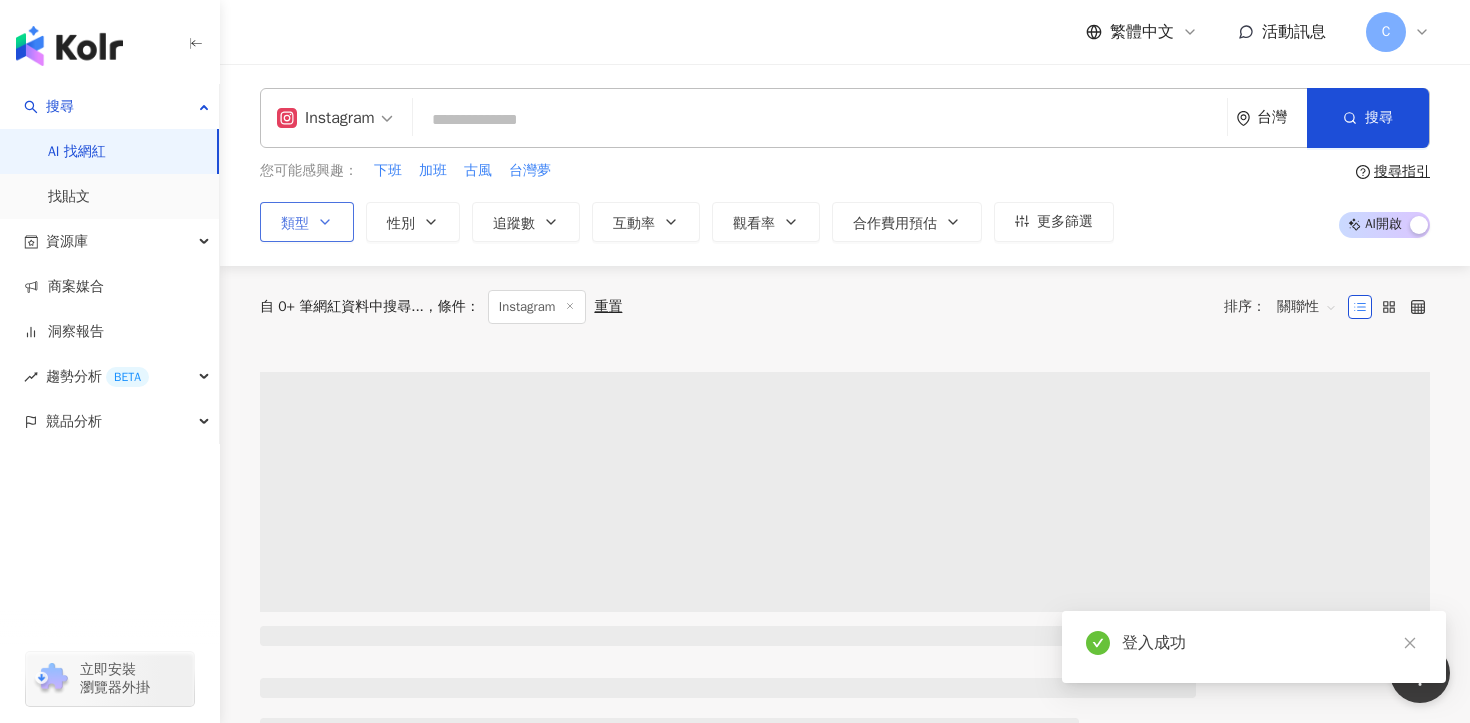 click on "類型" at bounding box center (295, 224) 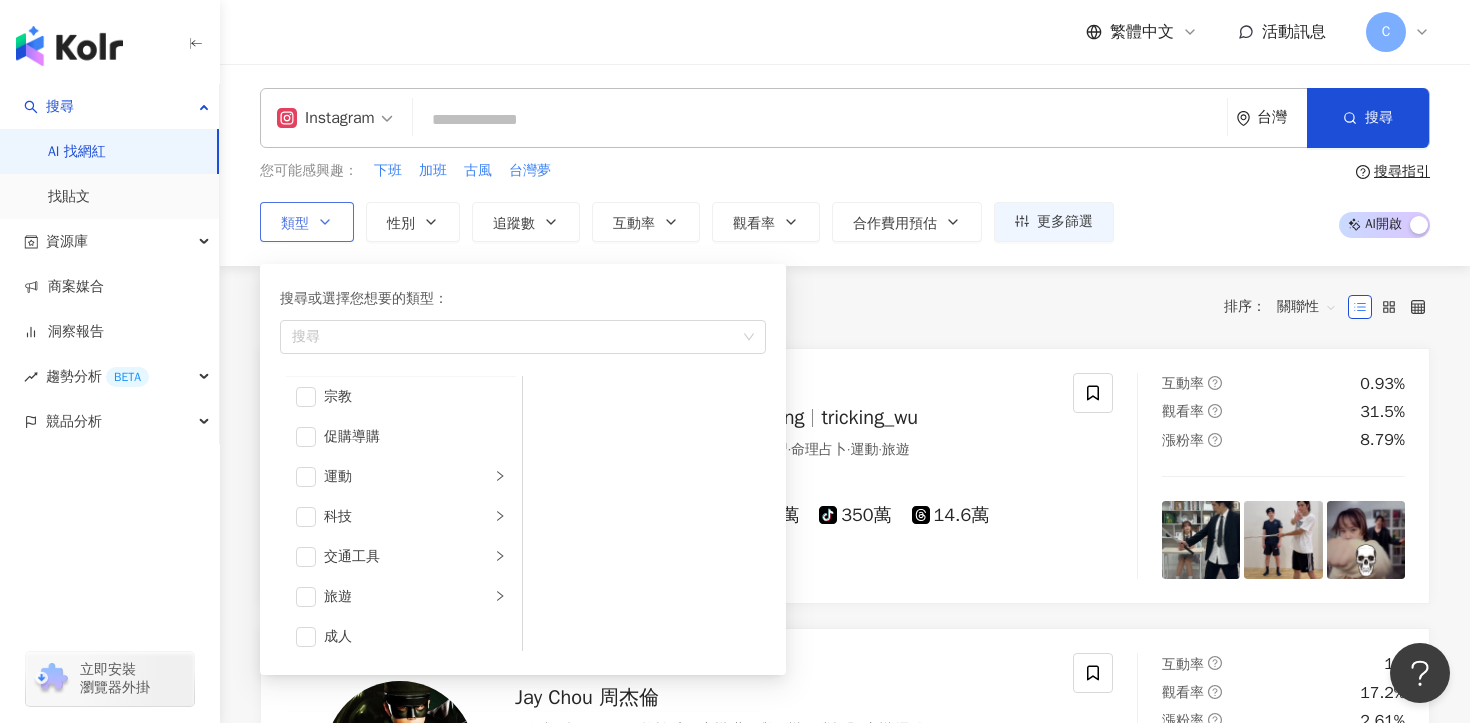 scroll, scrollTop: 693, scrollLeft: 0, axis: vertical 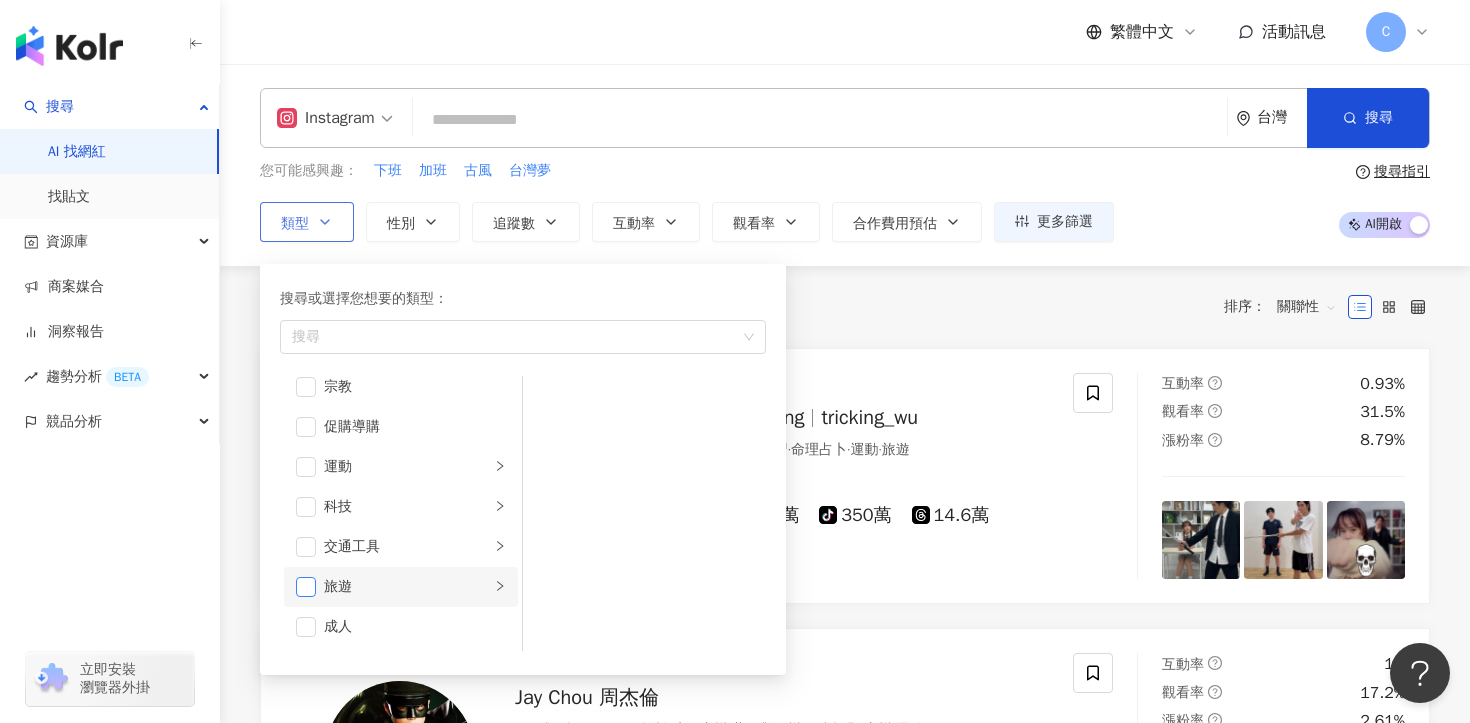 click at bounding box center [306, 587] 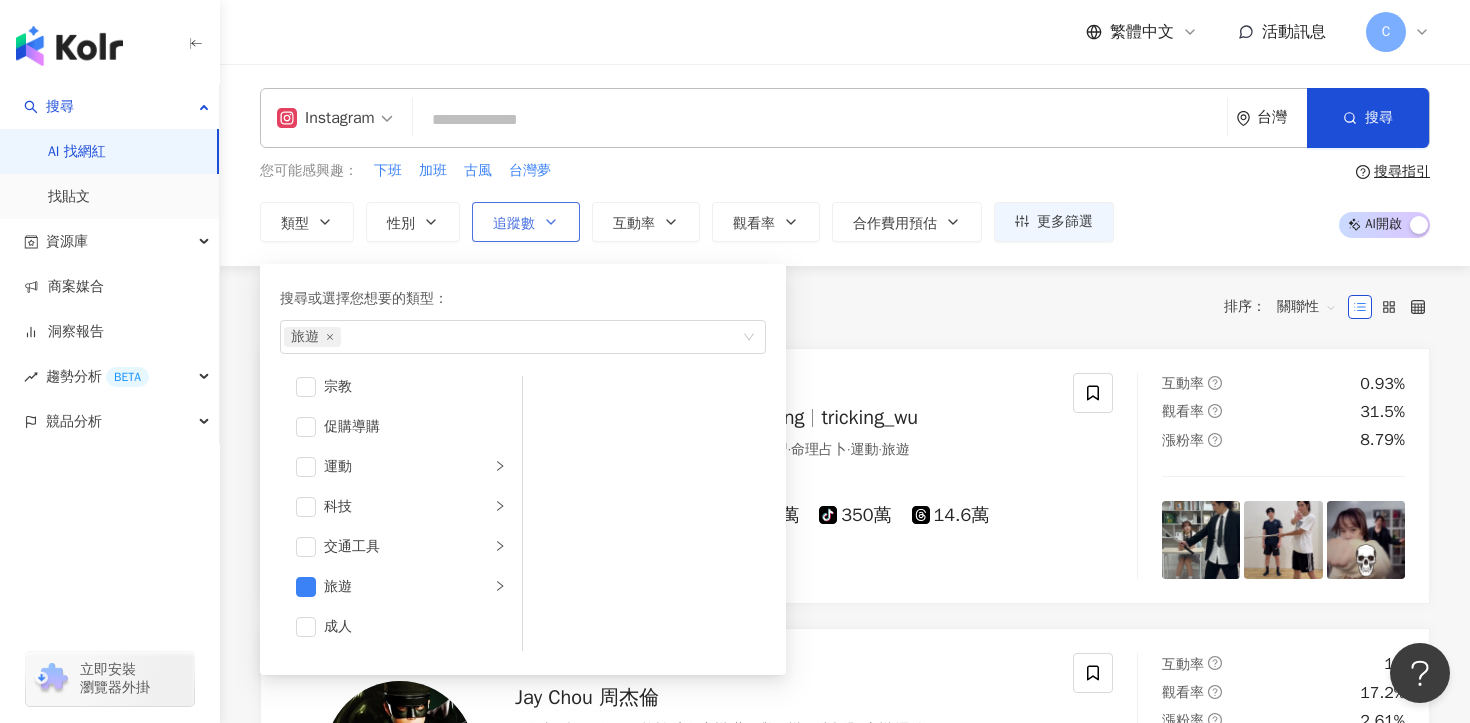 click 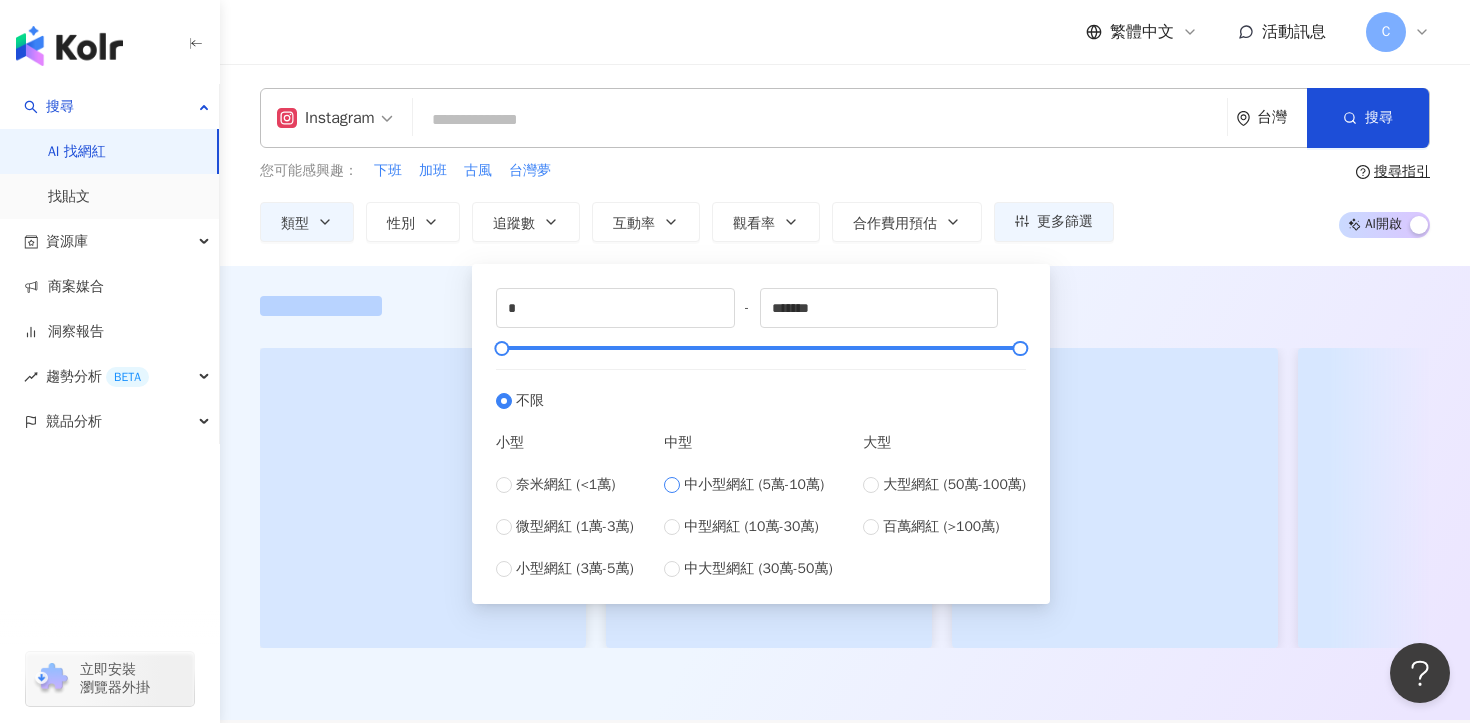 type on "*****" 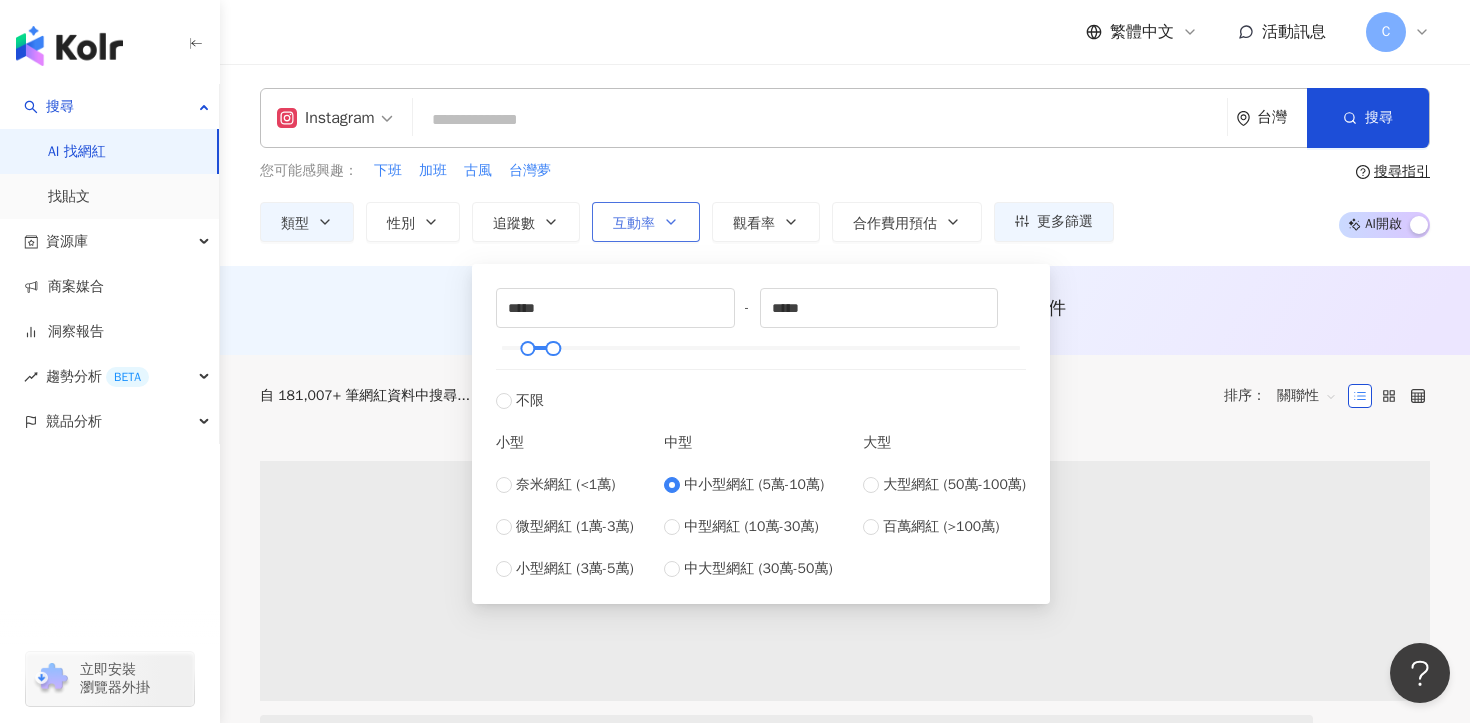 click on "互動率" at bounding box center [646, 222] 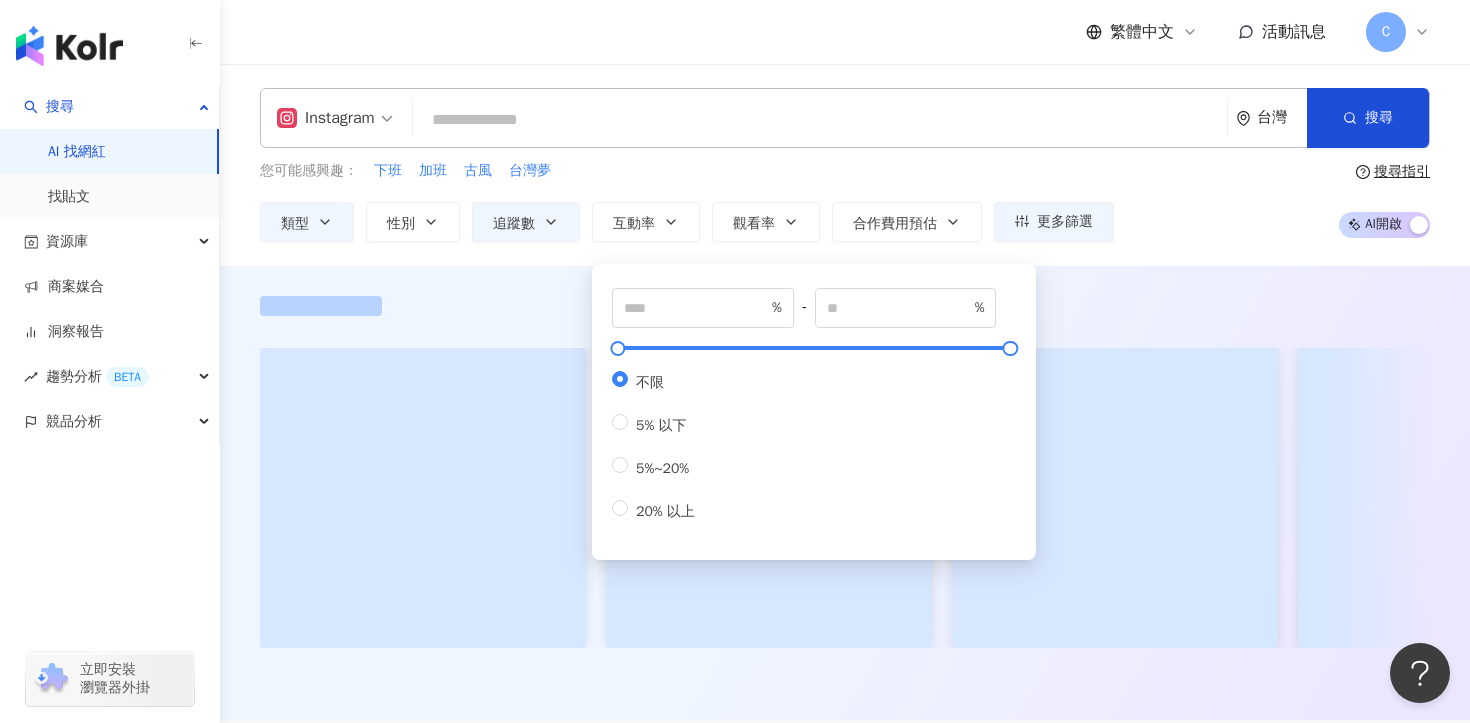 click on "%  -  % 不限 5% 以下 5%~20% 20% 以上" at bounding box center [814, 405] 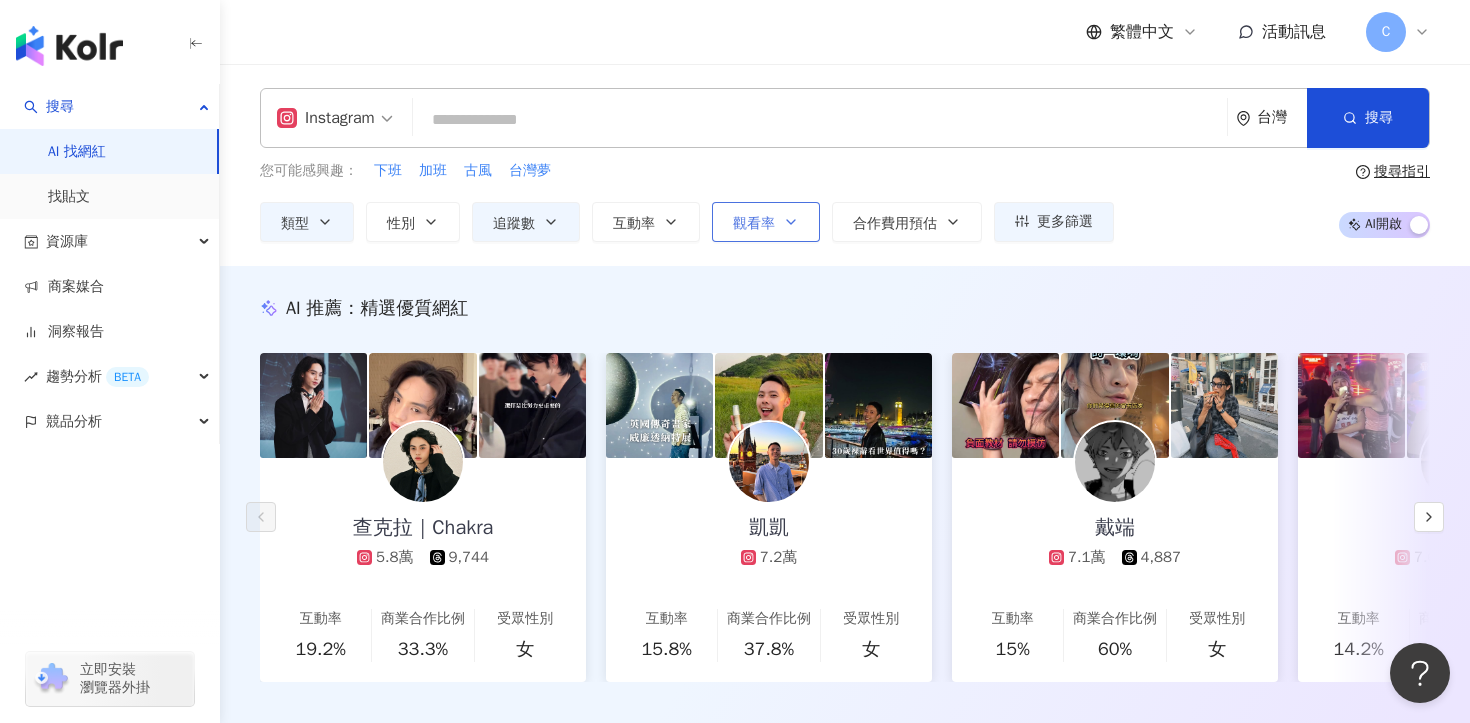 click on "觀看率" at bounding box center [766, 222] 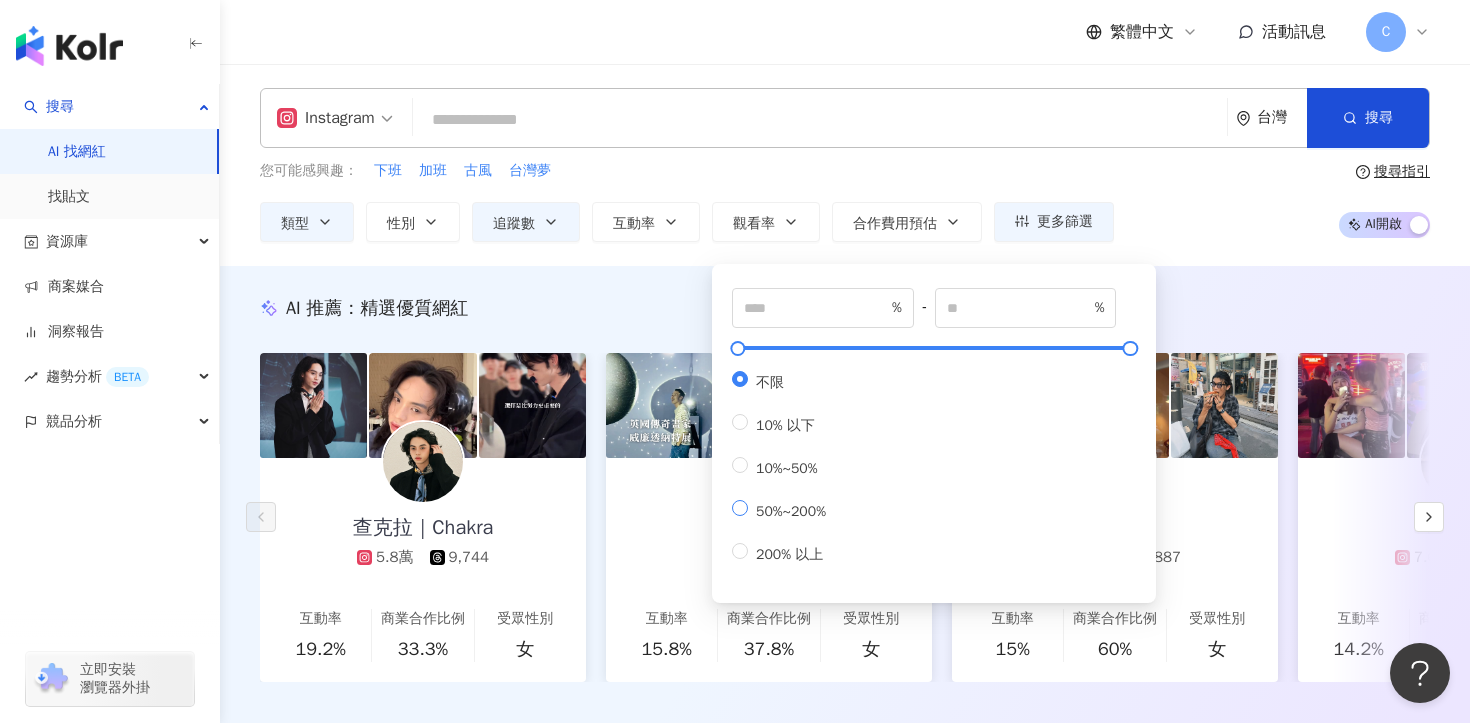 type on "**" 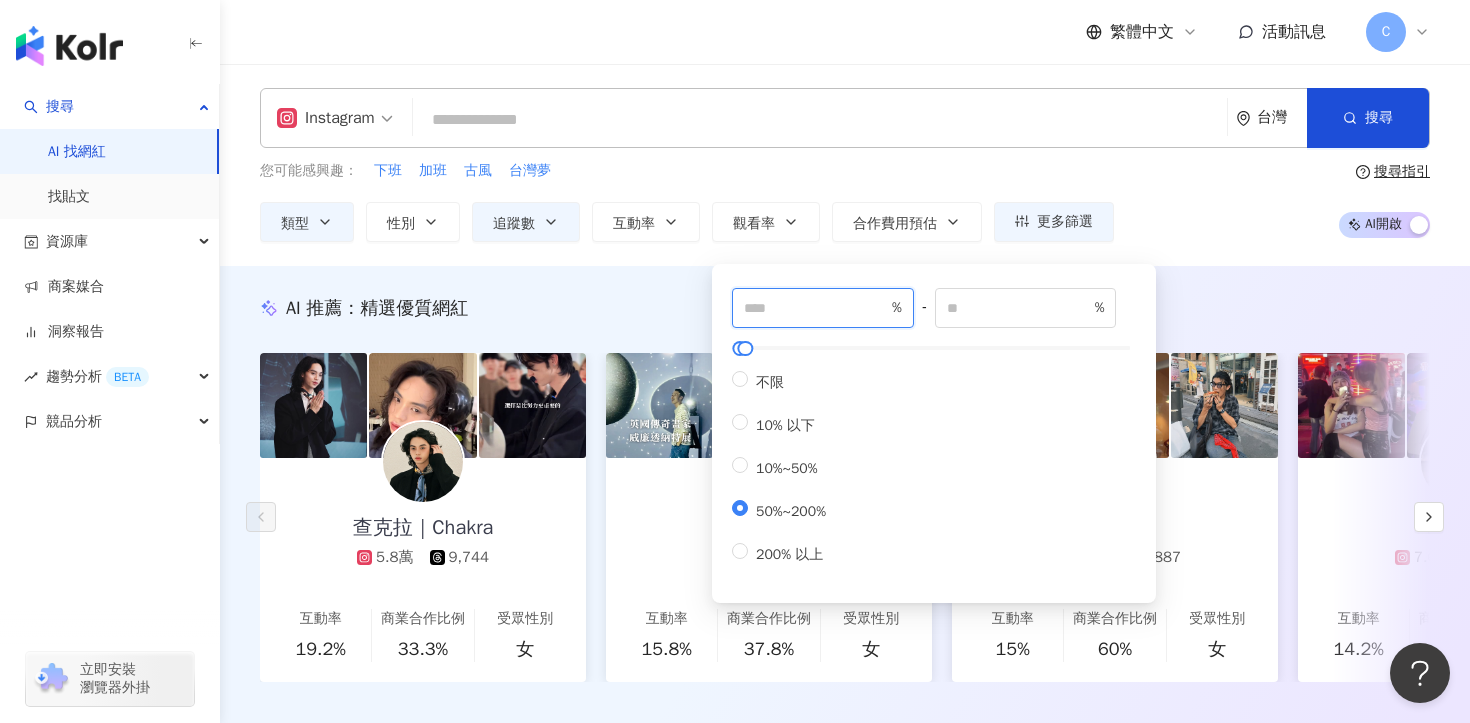 click on "**" at bounding box center [816, 308] 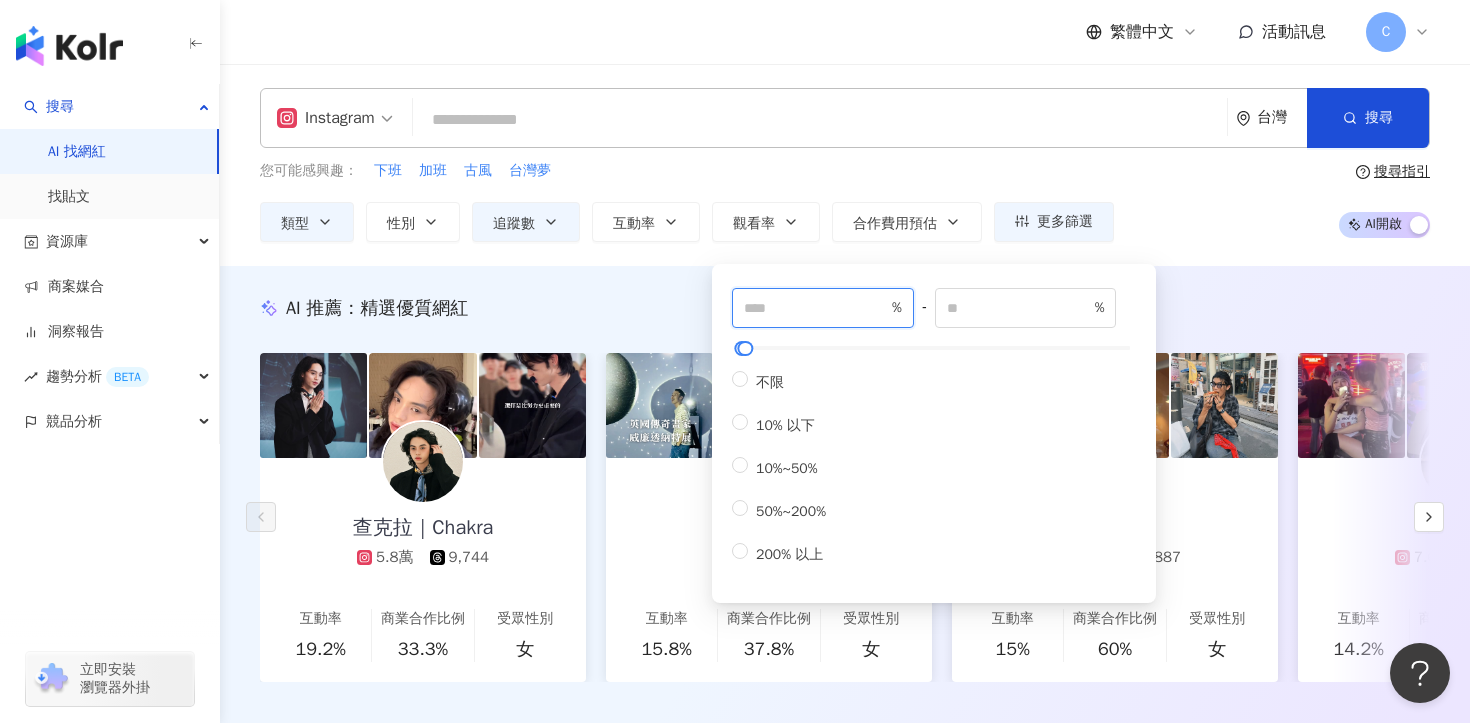 type on "***" 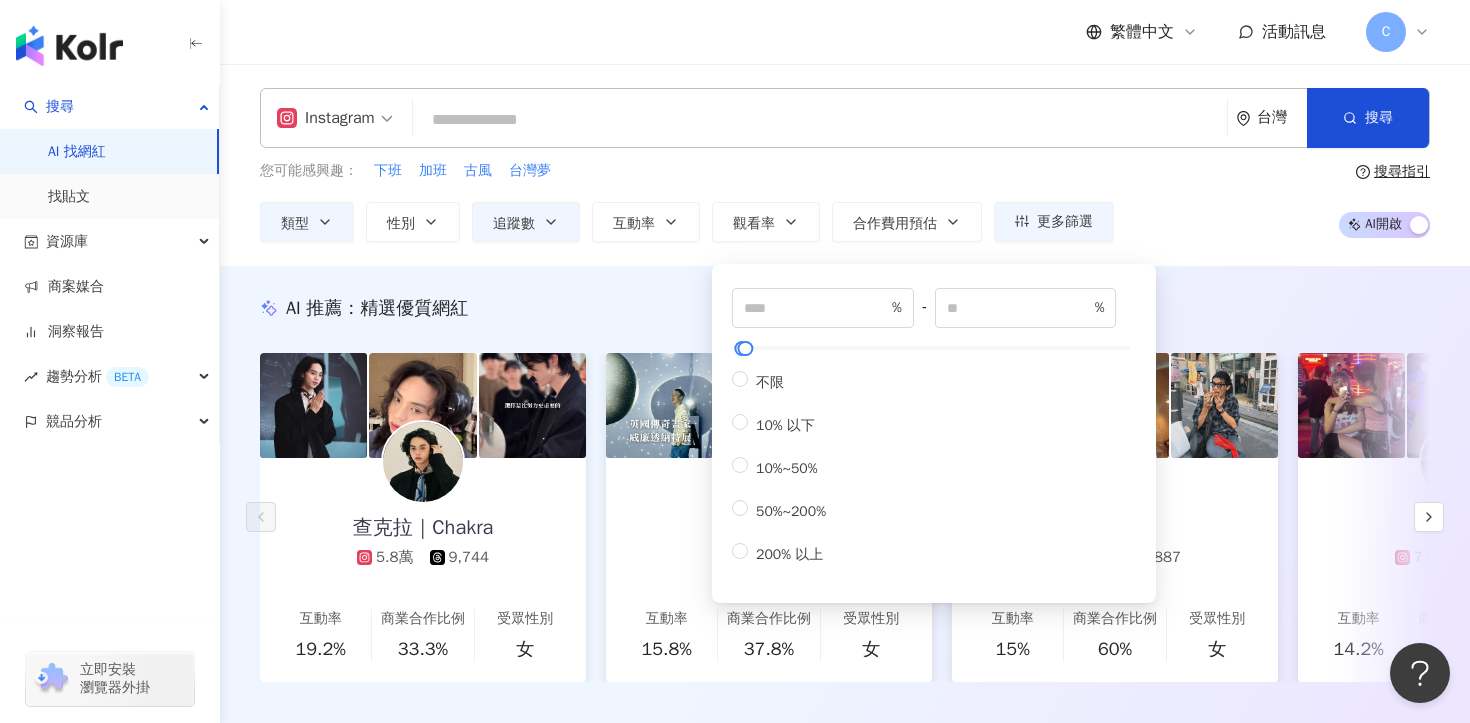 click on "您可能感興趣： 下班  加班  古風  台灣夢  類型 性別 追蹤數 互動率 觀看率 合作費用預估  更多篩選 *****  -  ***** 不限 小型 奈米網紅 (<1萬) 微型網紅 (1萬-3萬) 小型網紅 (3萬-5萬) 中型 中小型網紅 (5萬-10萬) 中型網紅 (10萬-30萬) 中大型網紅 (30萬-50萬) 大型 大型網紅 (50萬-100萬) 百萬網紅 (>100萬) %  -  % 不限 5% 以下 5%~20% 20% 以上 *** %  -  *** % 不限 10% 以下 10%~50% 50%~200% 200% 以上 搜尋指引 AI  開啟 AI  關閉" at bounding box center (845, 201) 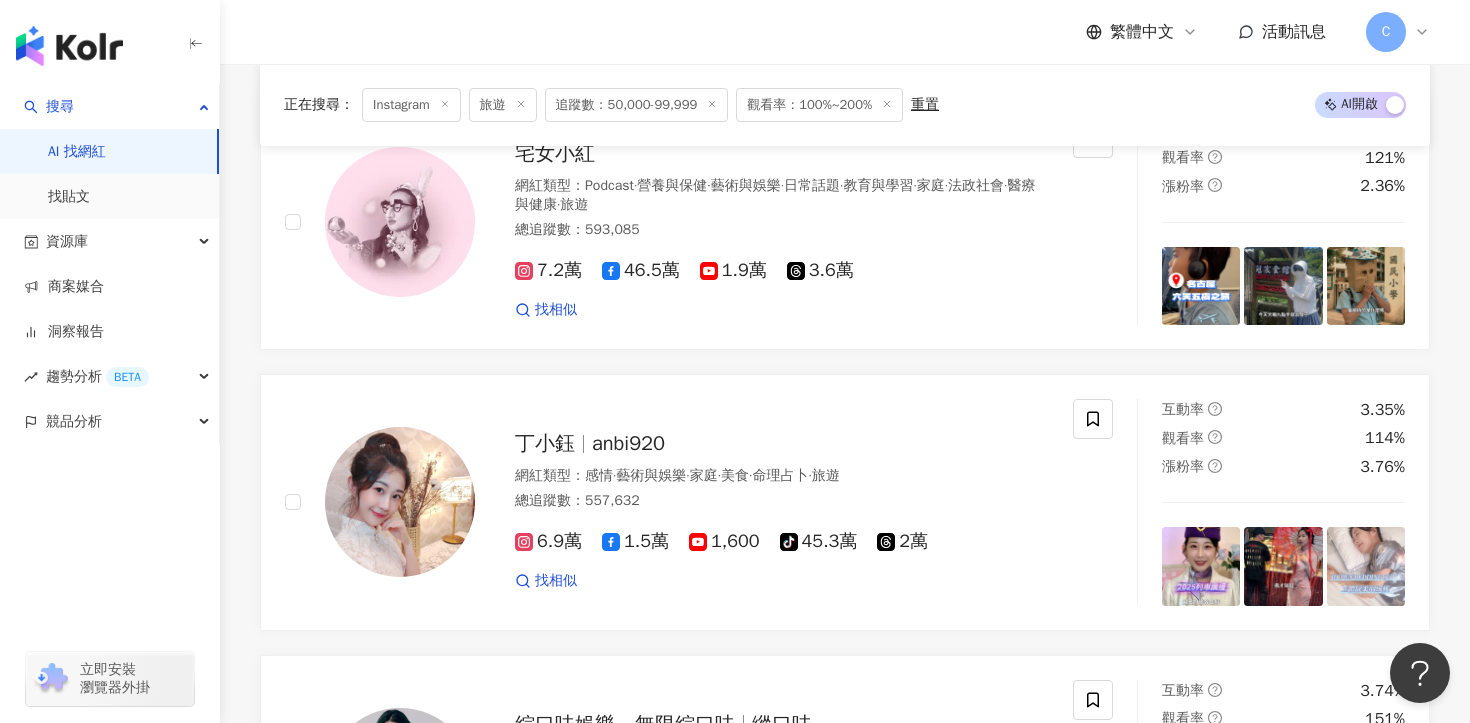 scroll, scrollTop: 2202, scrollLeft: 0, axis: vertical 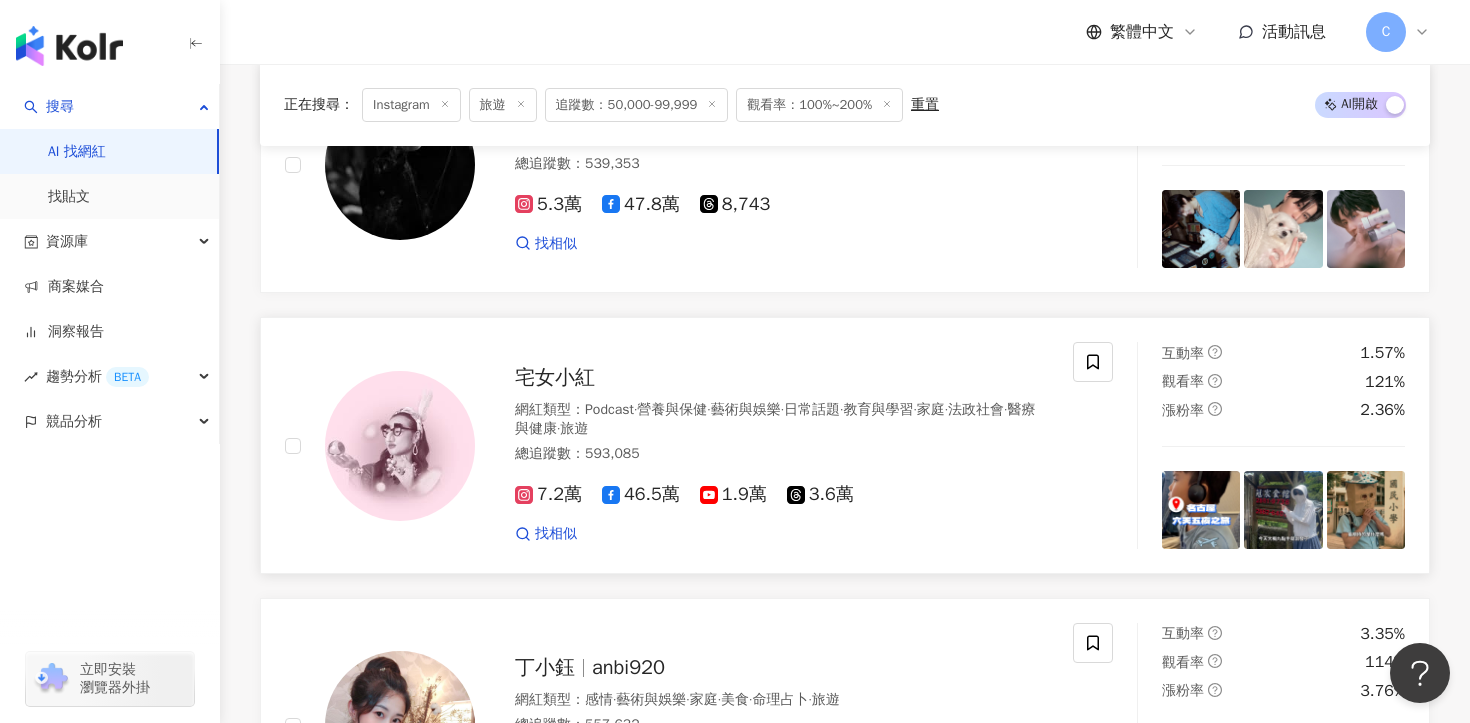 click on "宅女小紅" at bounding box center [555, 377] 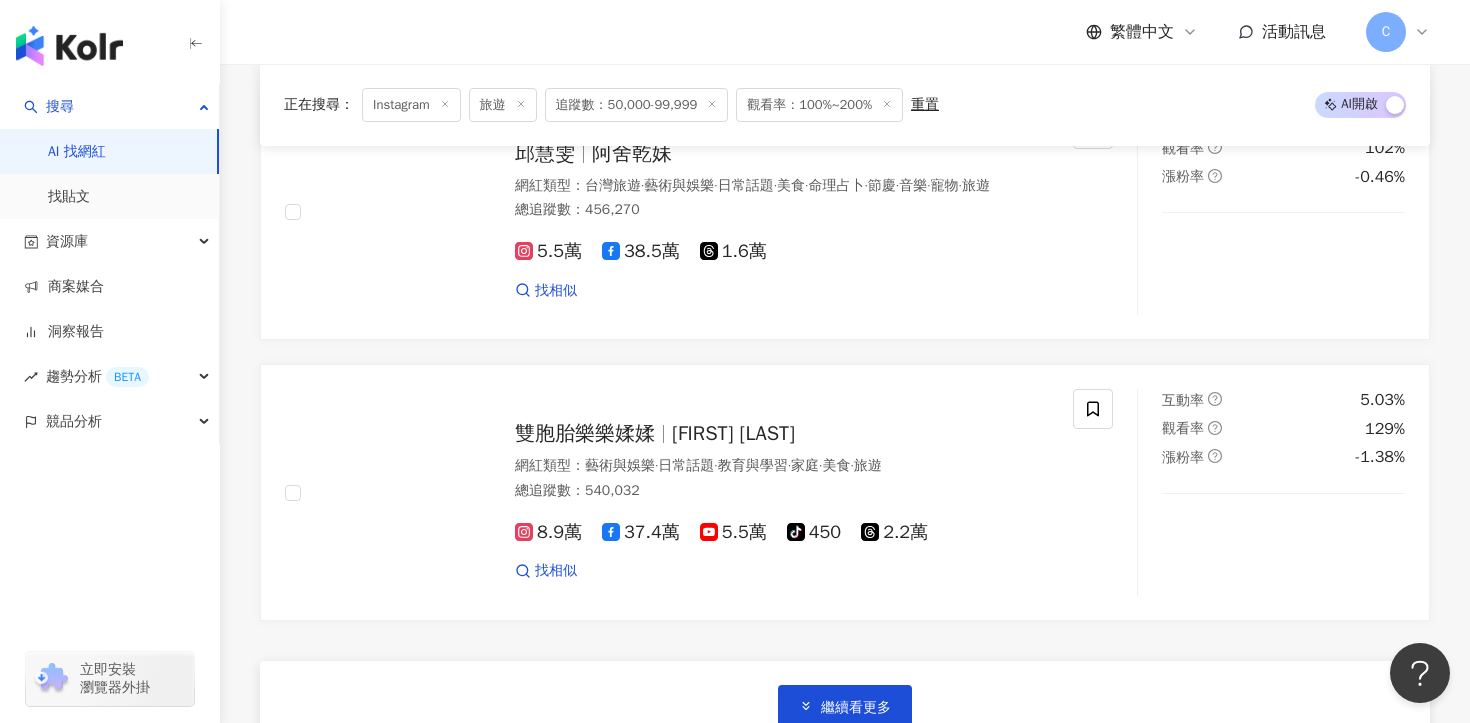 scroll, scrollTop: 3752, scrollLeft: 0, axis: vertical 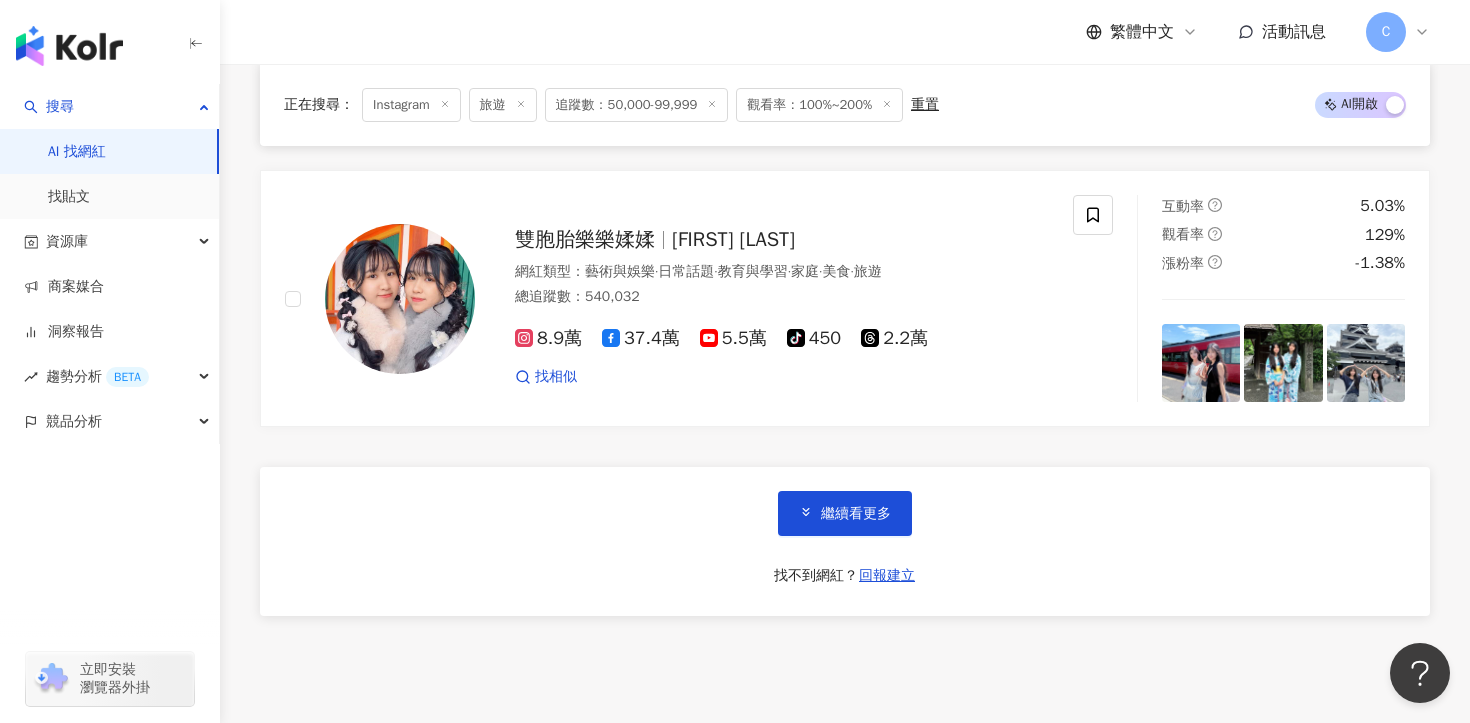 click on "繼續看更多 找不到網紅？ 回報建立" at bounding box center (845, 541) 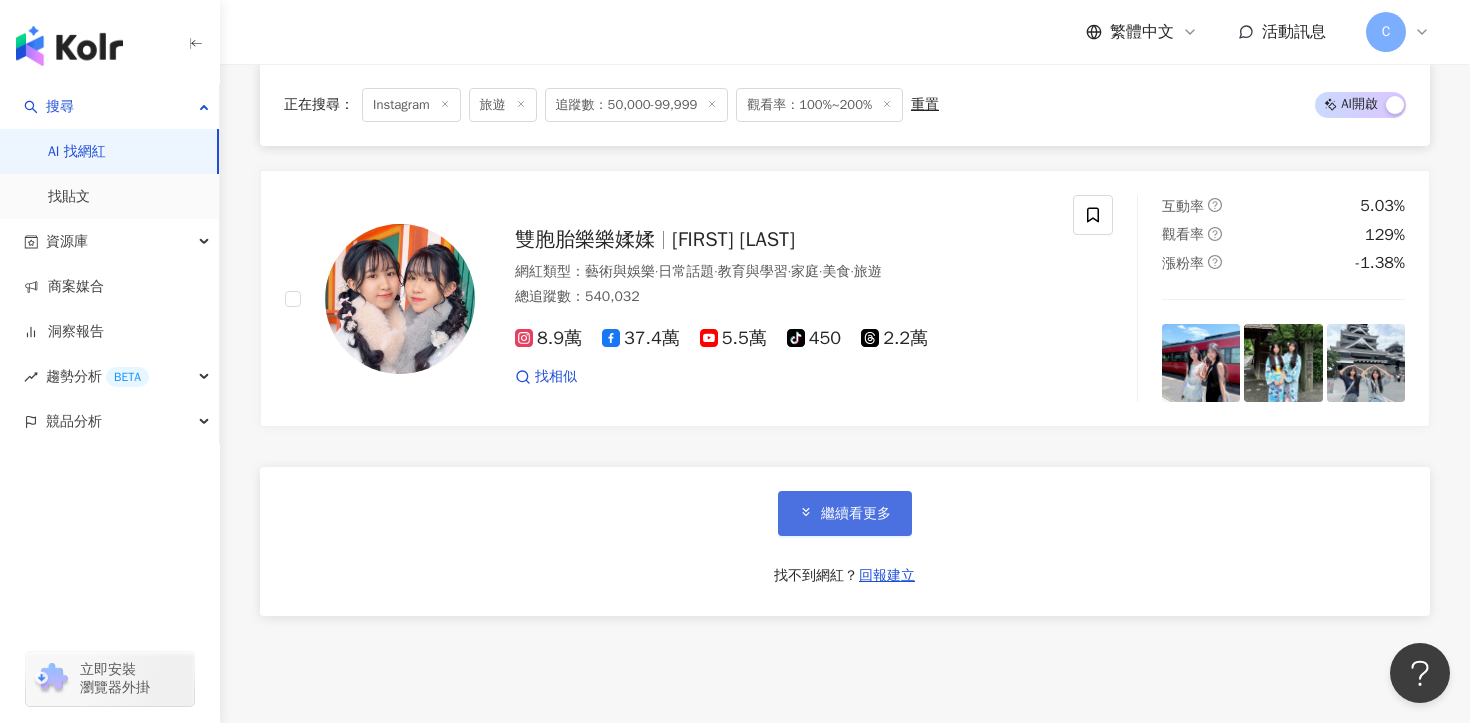 click on "繼續看更多" at bounding box center [845, 513] 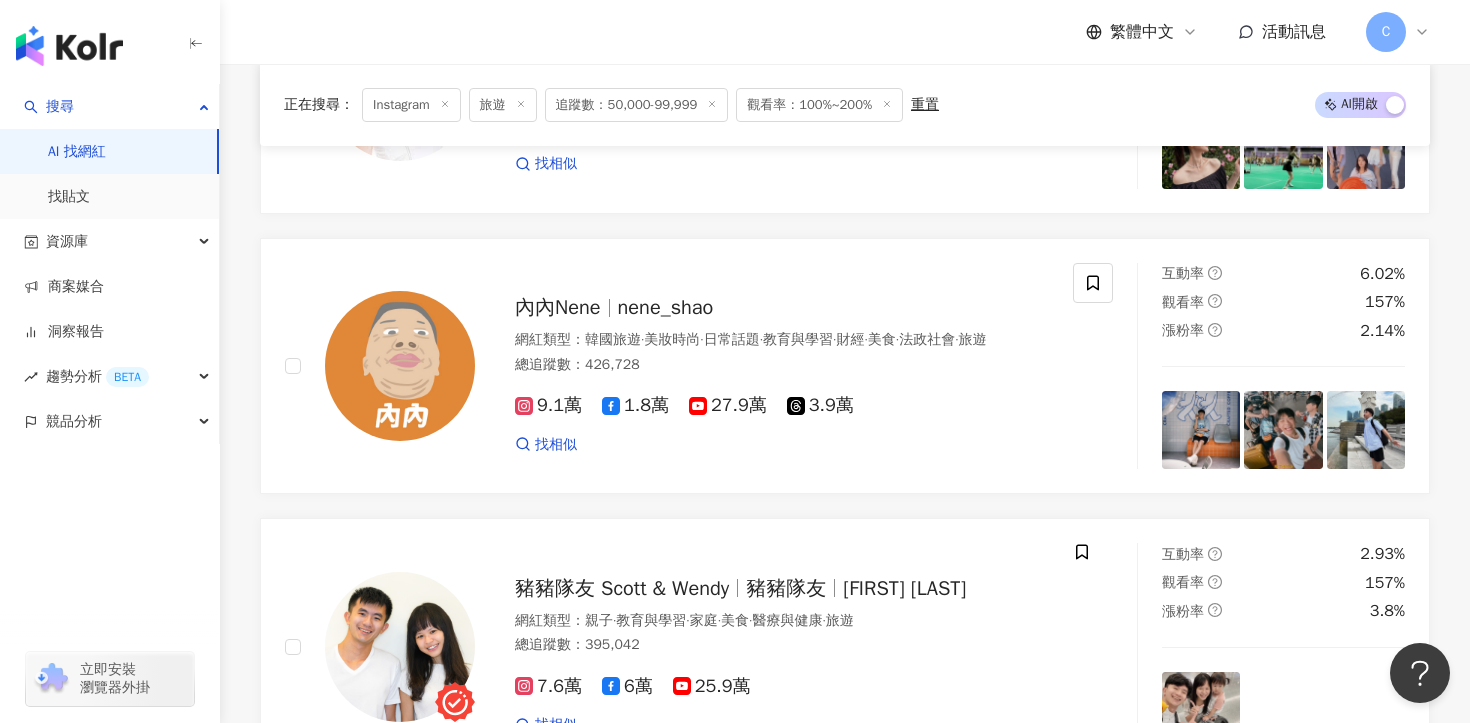 scroll, scrollTop: 6796, scrollLeft: 0, axis: vertical 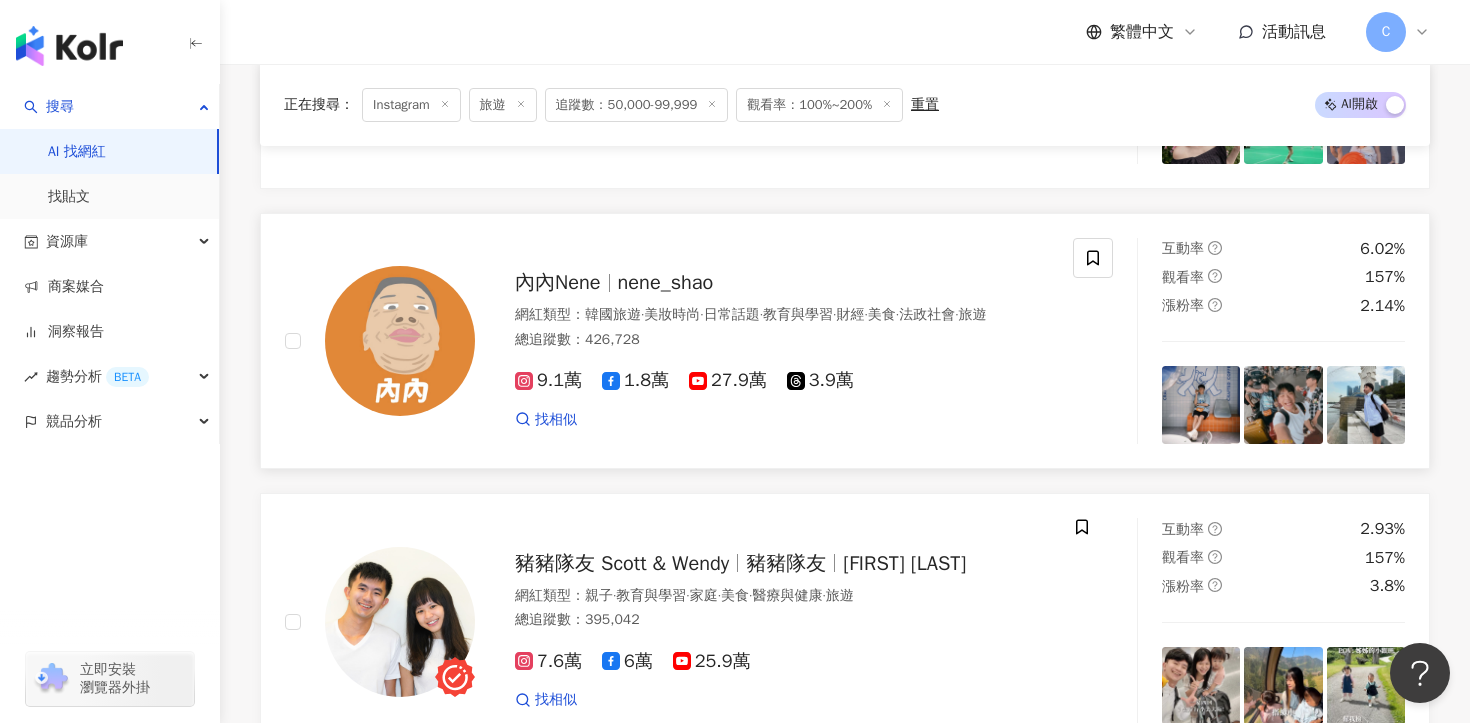 click on "9.1萬" at bounding box center (548, 380) 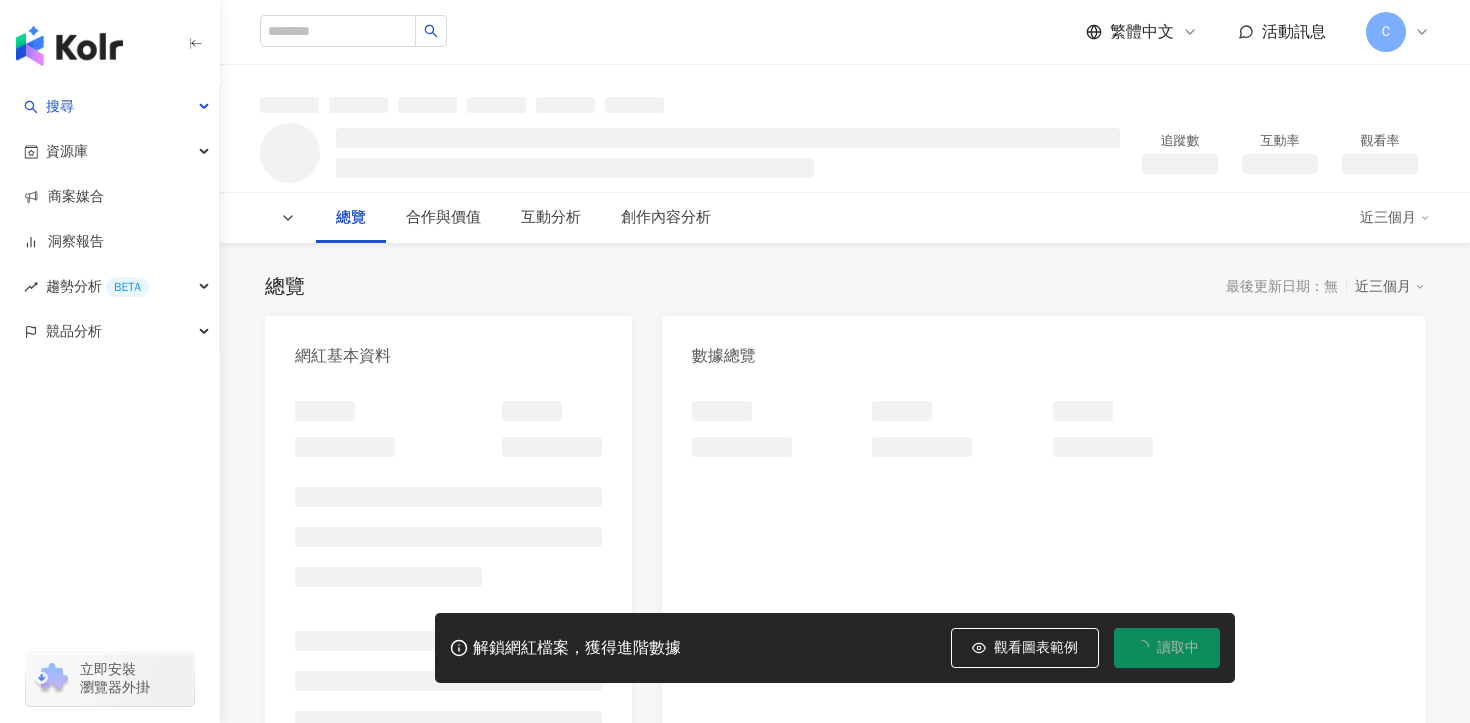 scroll, scrollTop: 0, scrollLeft: 0, axis: both 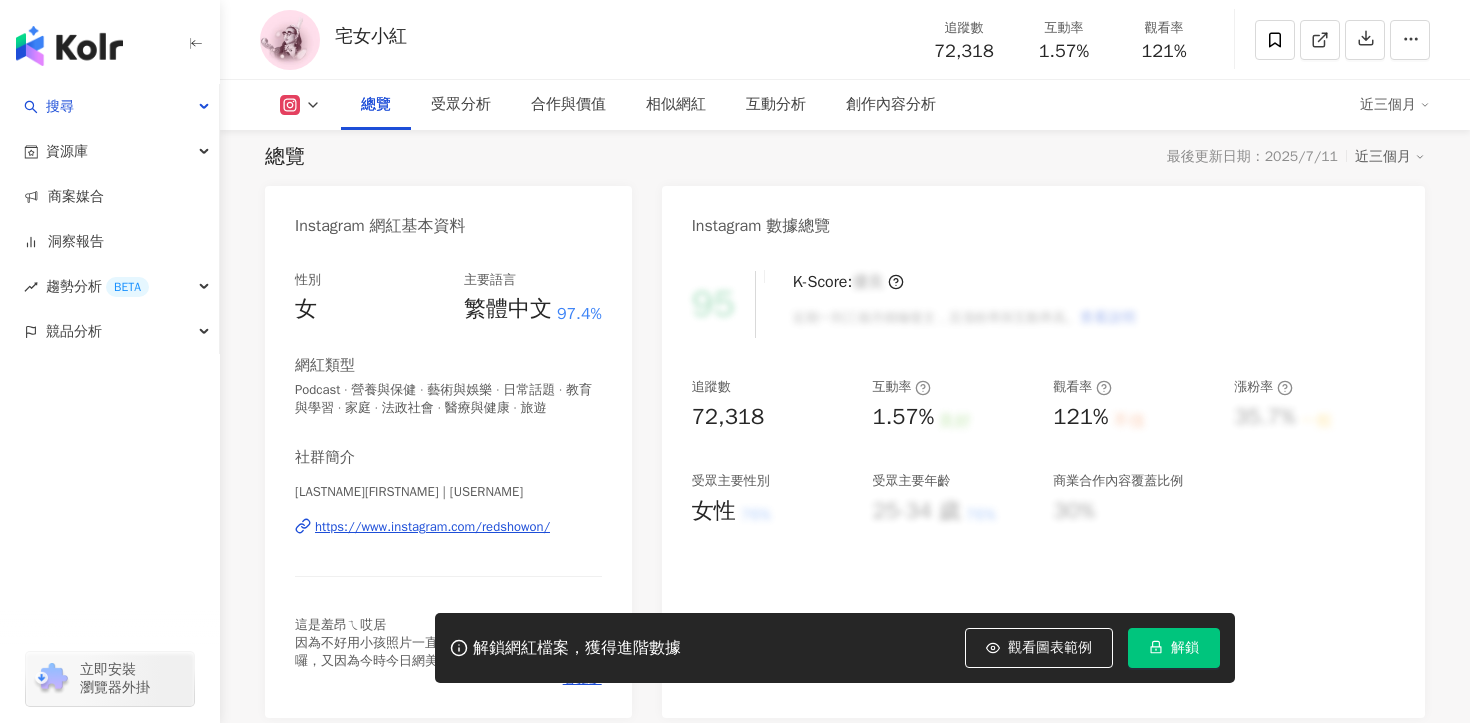 click on "https://www.instagram.com/redshowon/" at bounding box center [432, 527] 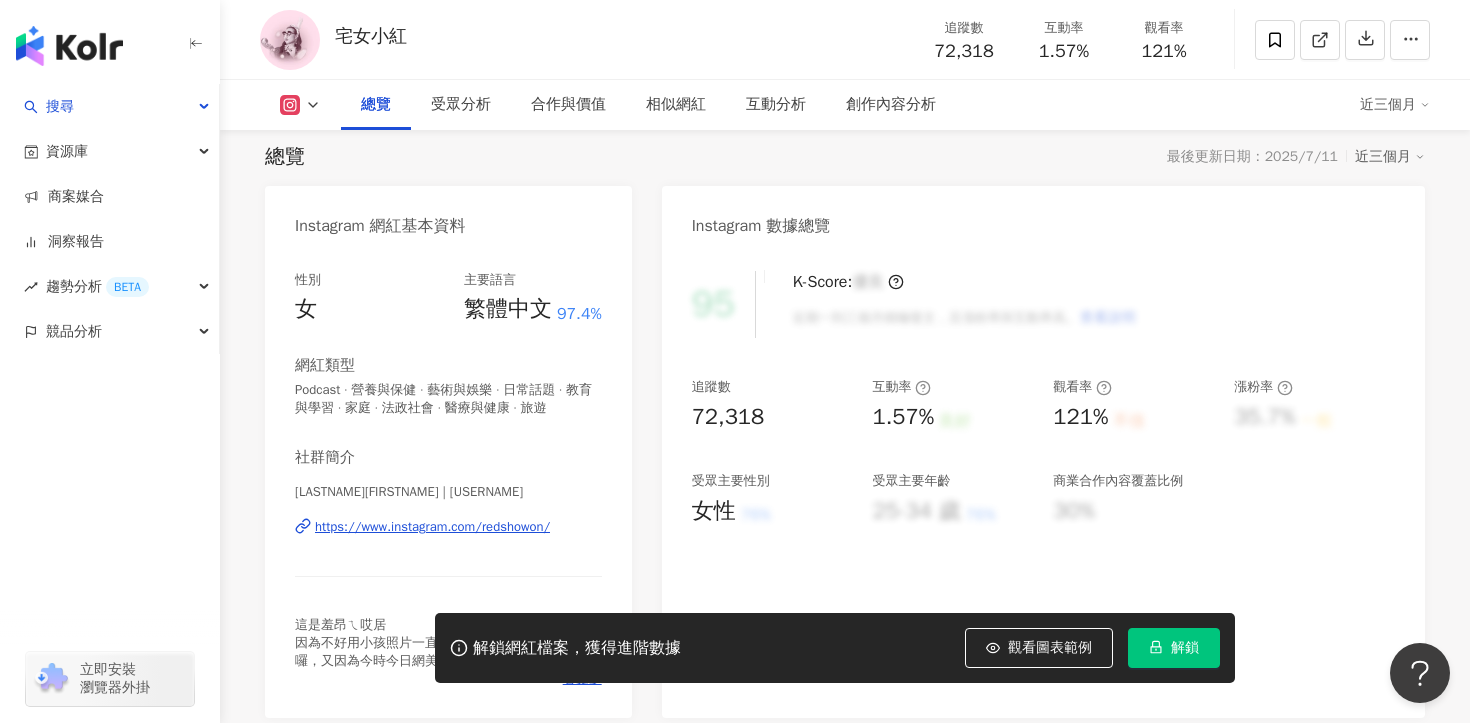 scroll, scrollTop: 0, scrollLeft: 0, axis: both 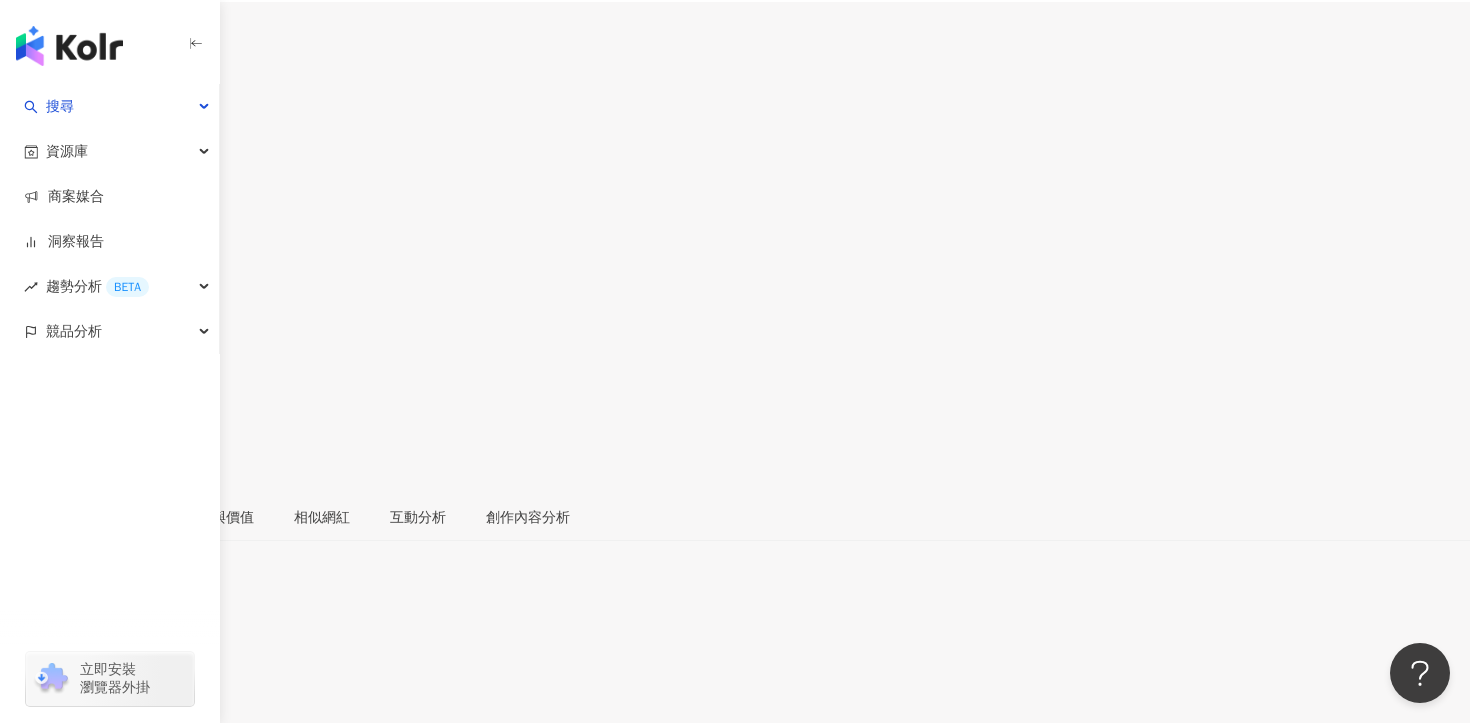 click on "https://www.instagram.com/[USERNAME]/" at bounding box center (153, 855) 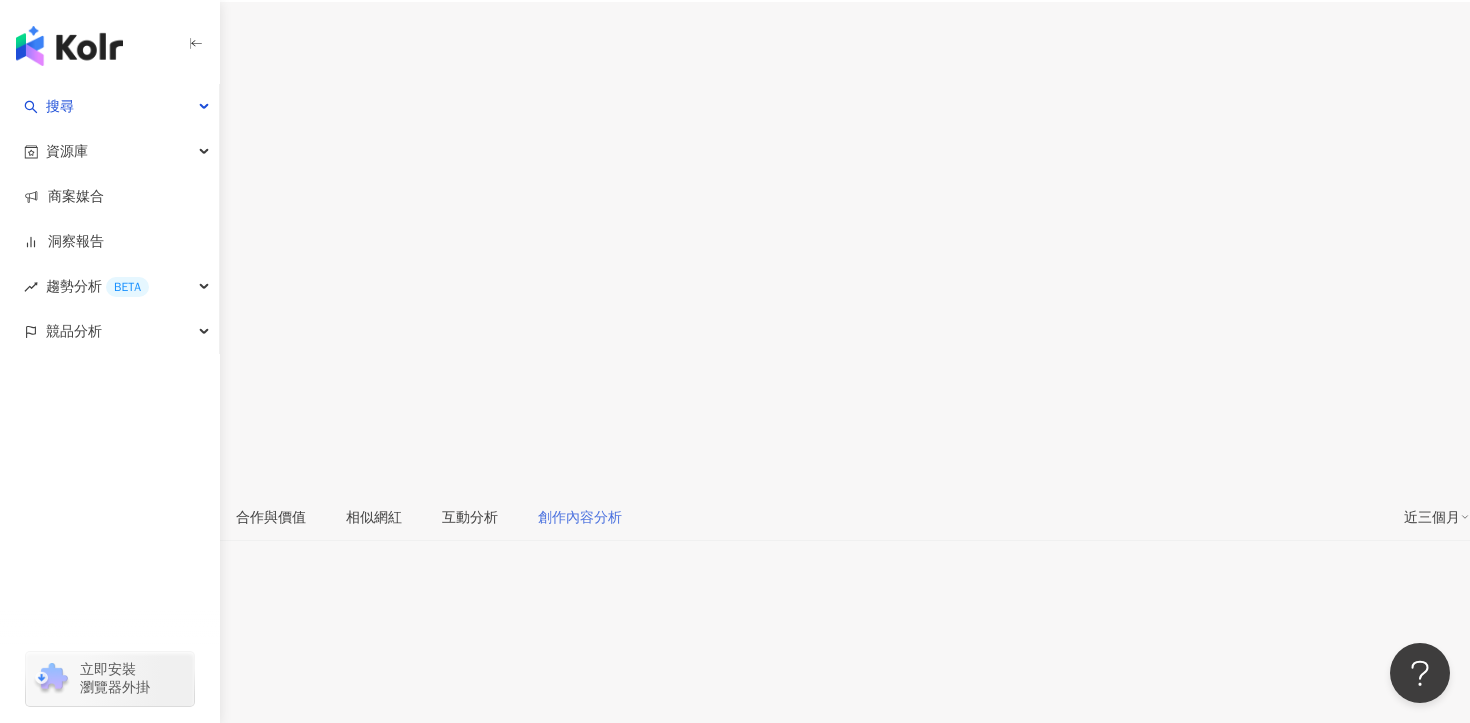 click on "創作內容分析" at bounding box center (580, 518) 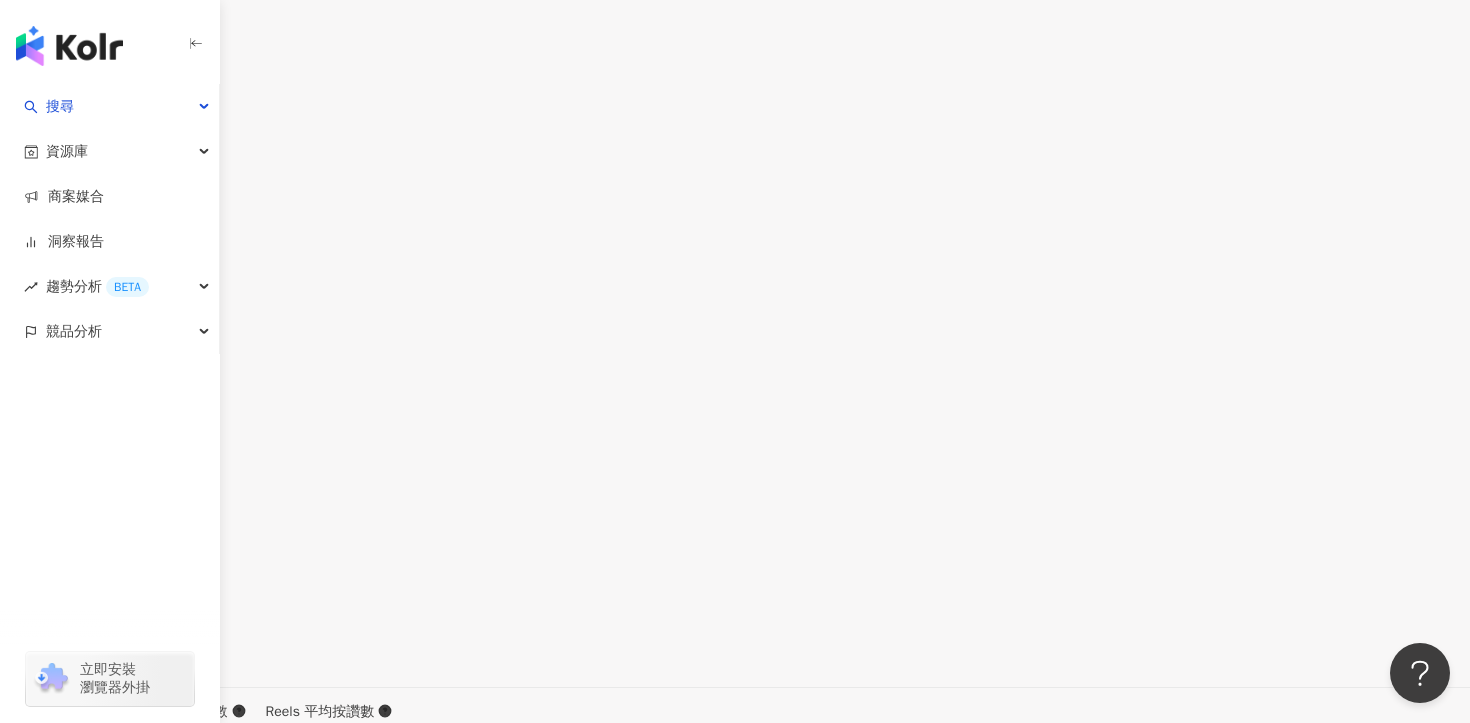 scroll, scrollTop: 5837, scrollLeft: 0, axis: vertical 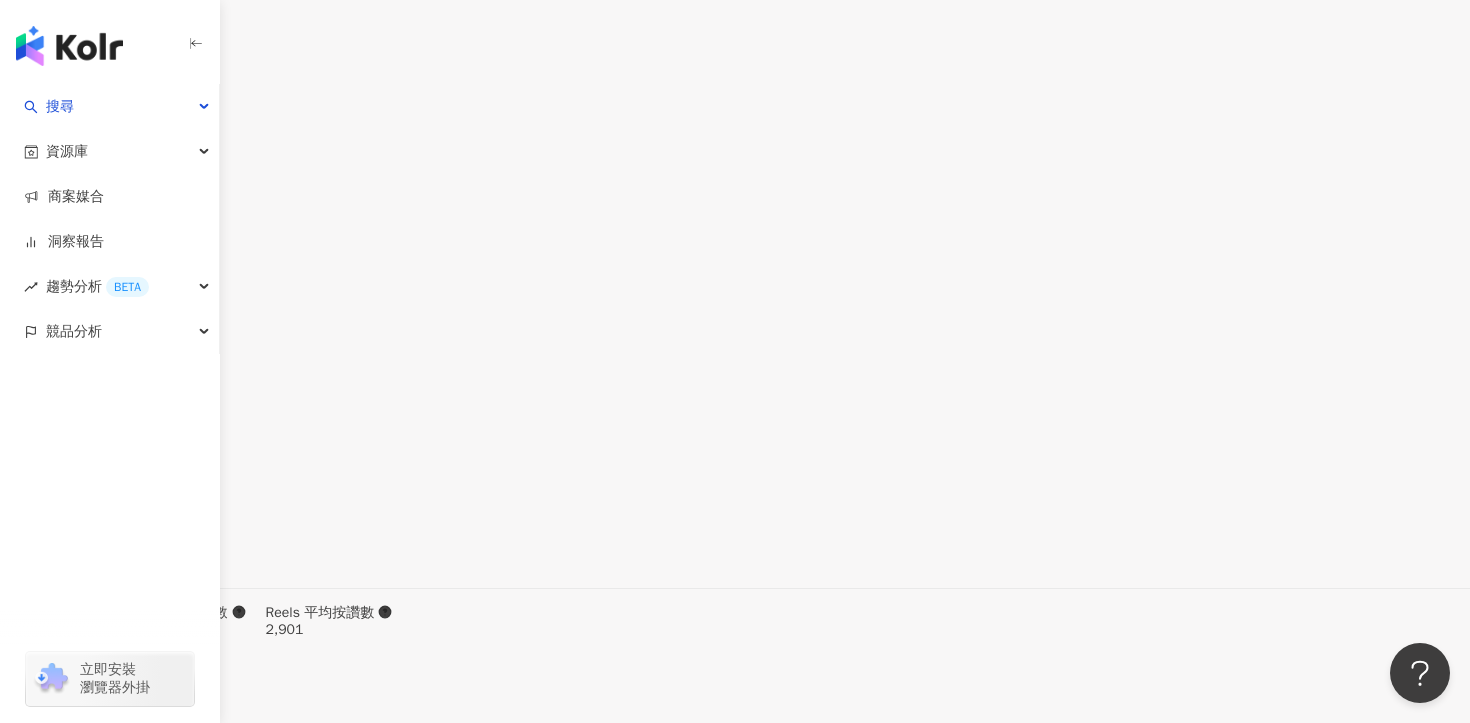 click at bounding box center [191, 3289] 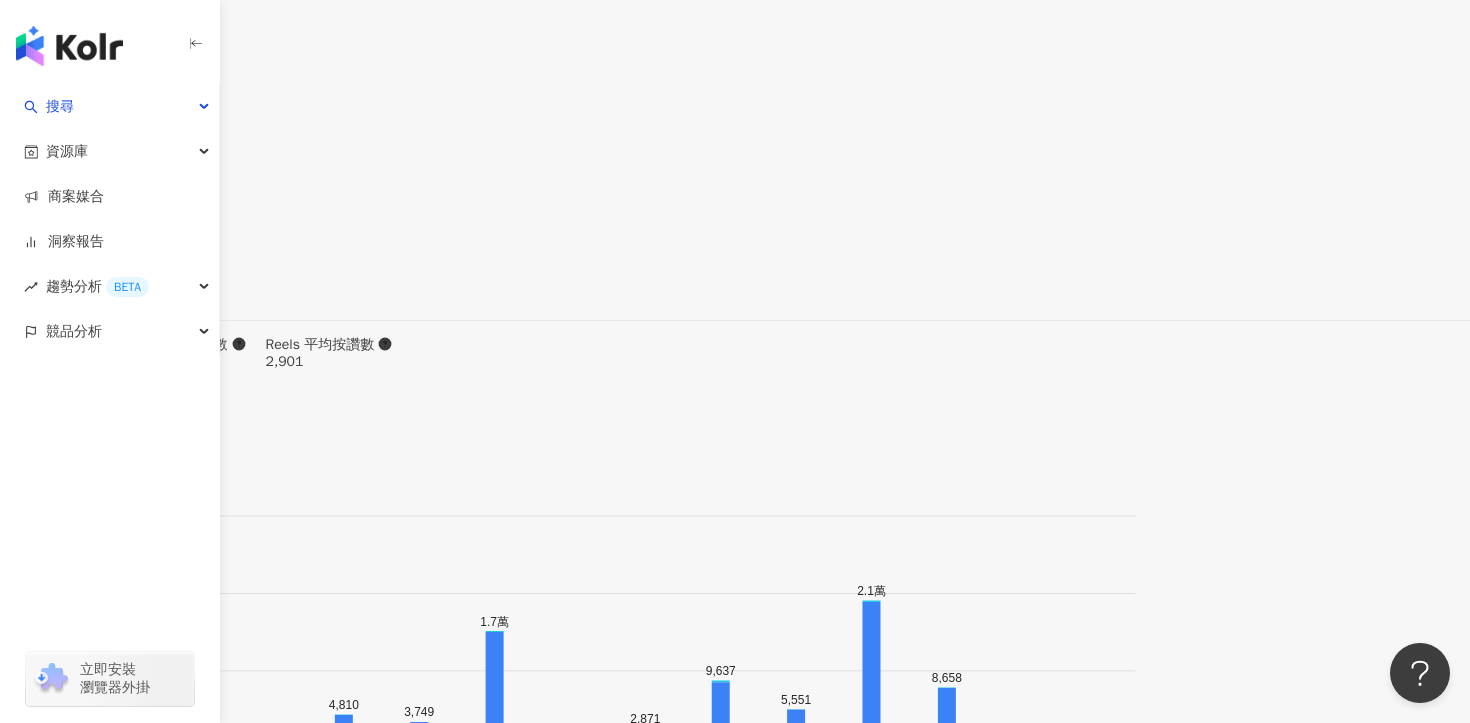 scroll, scrollTop: 6090, scrollLeft: 0, axis: vertical 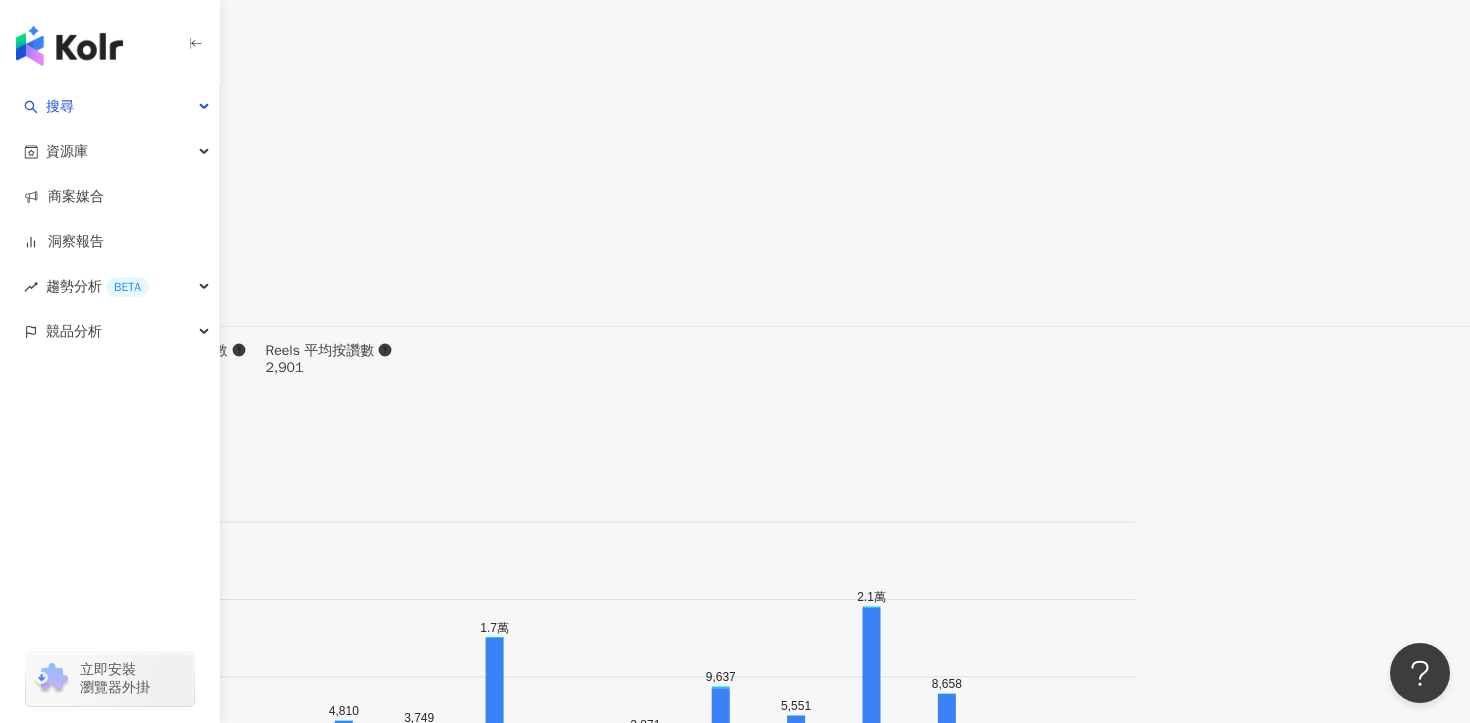 click on "*****" at bounding box center [191, 3027] 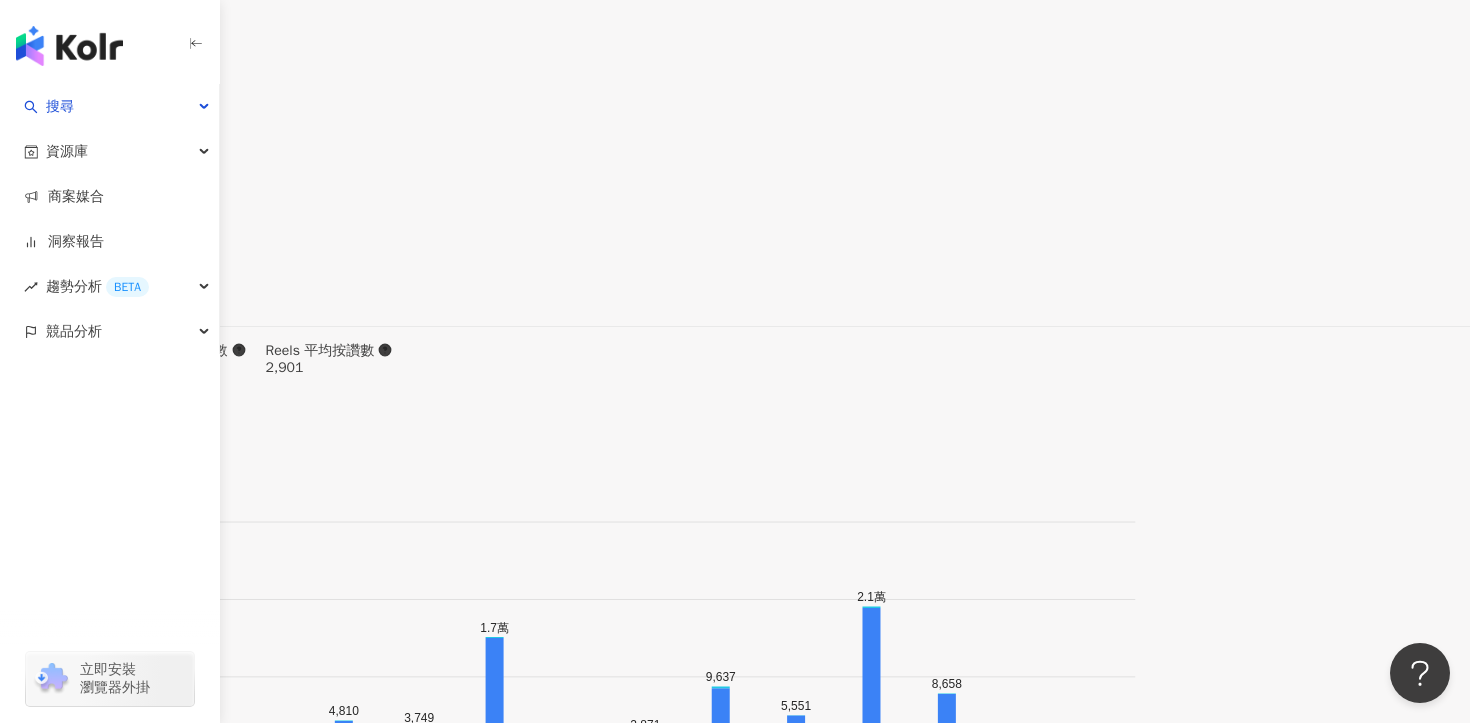 scroll, scrollTop: 6090, scrollLeft: 0, axis: vertical 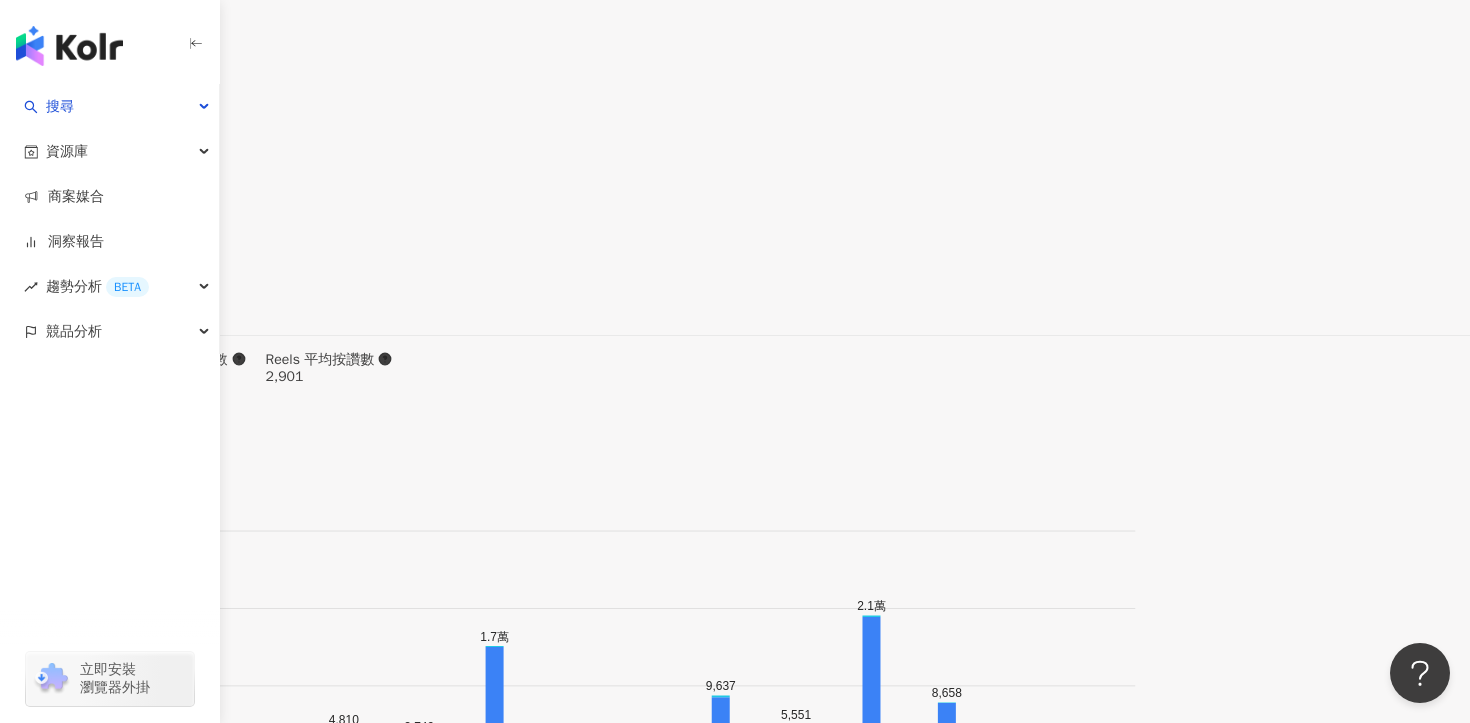 click on "*****" at bounding box center (191, 3036) 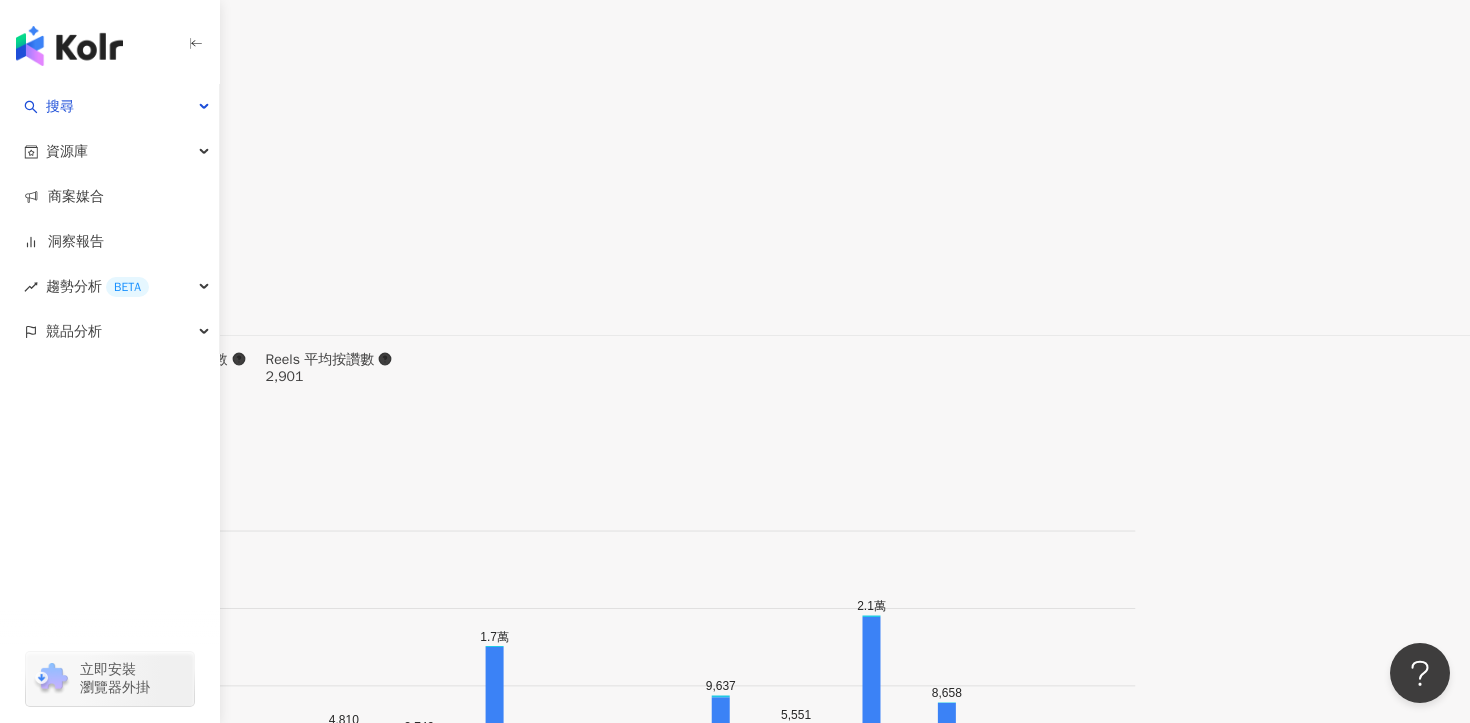 type on "****" 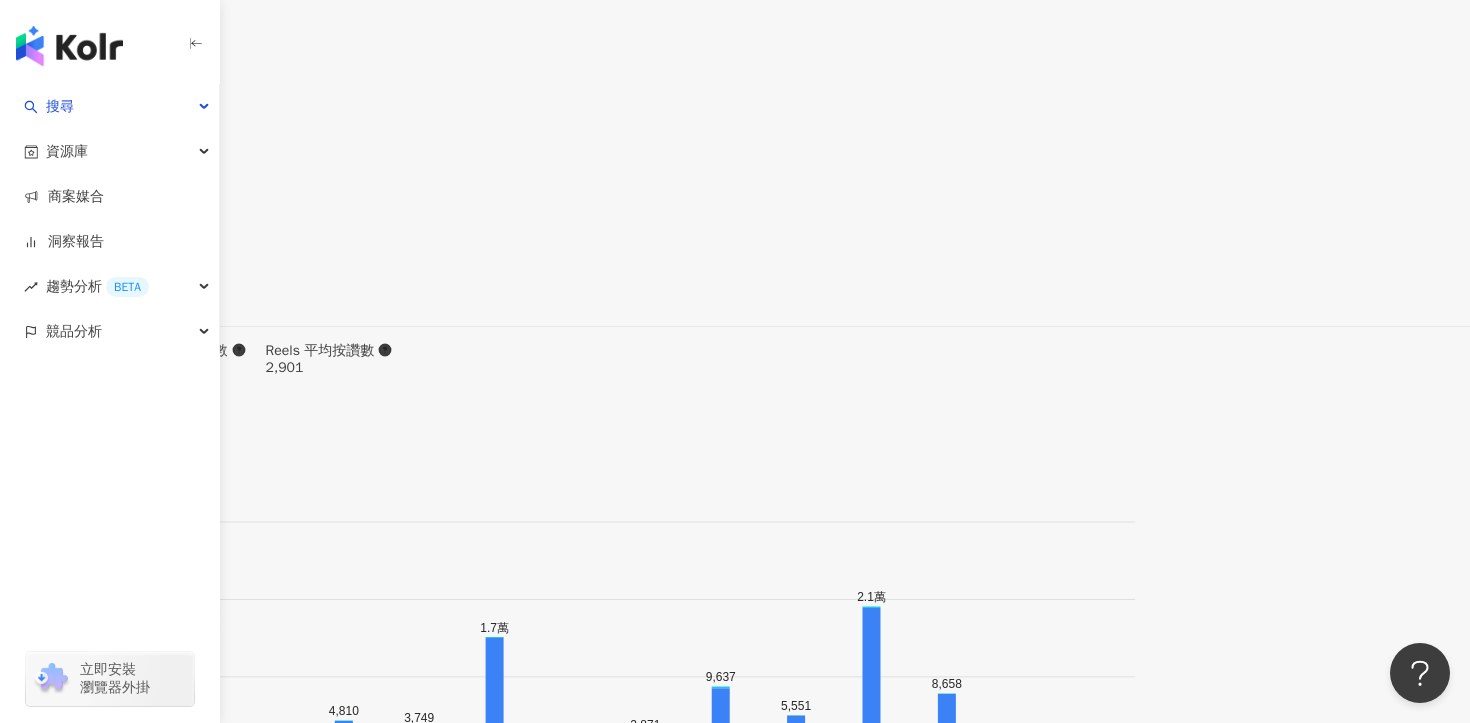 scroll, scrollTop: 6090, scrollLeft: 0, axis: vertical 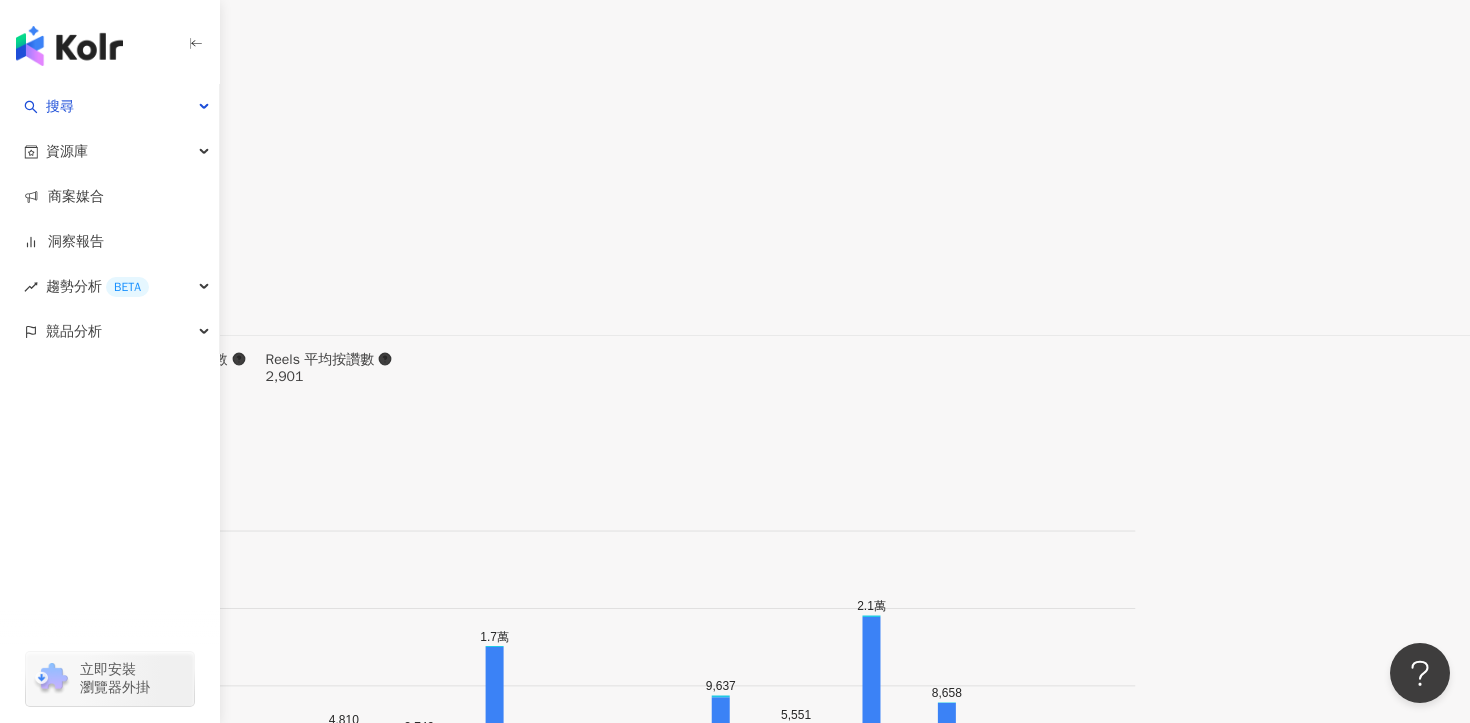 click on "受眾分析" at bounding box center (168, -5494) 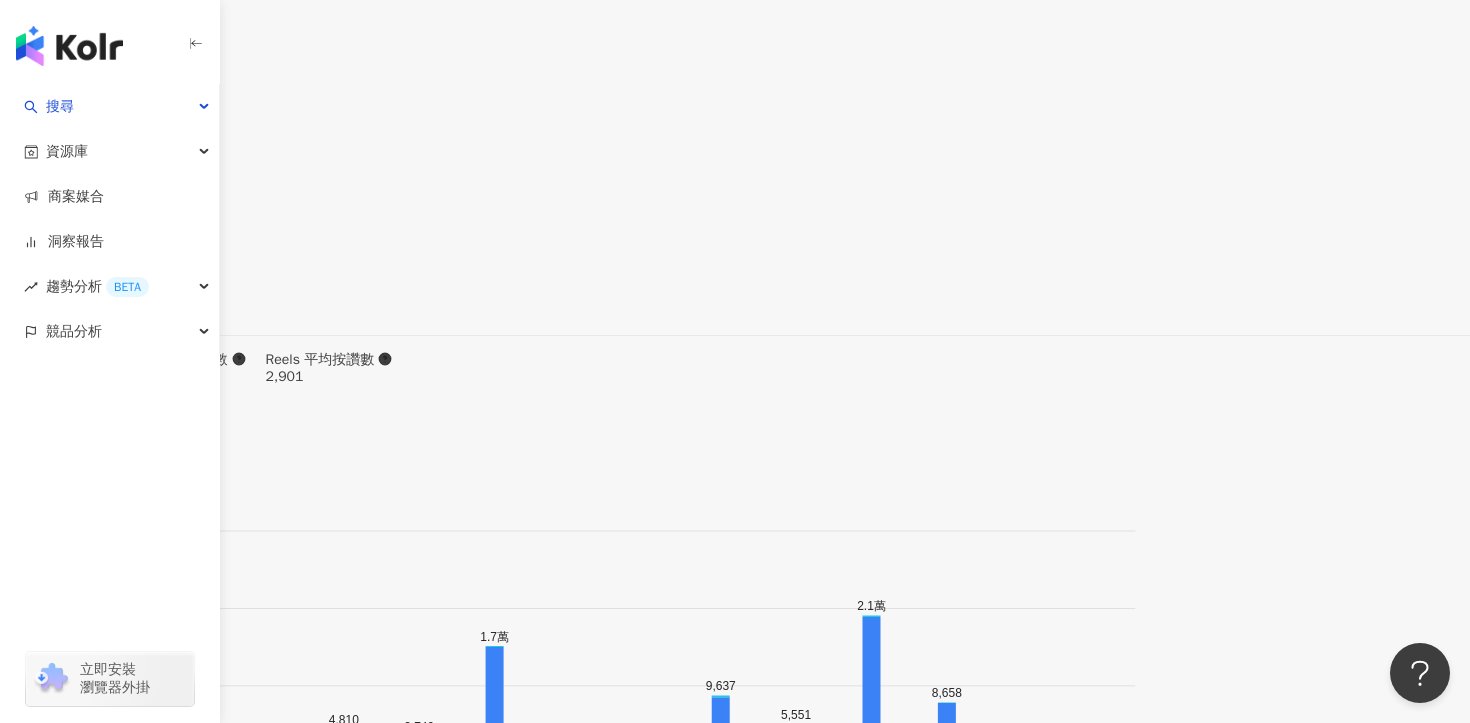 scroll, scrollTop: 1730, scrollLeft: 0, axis: vertical 